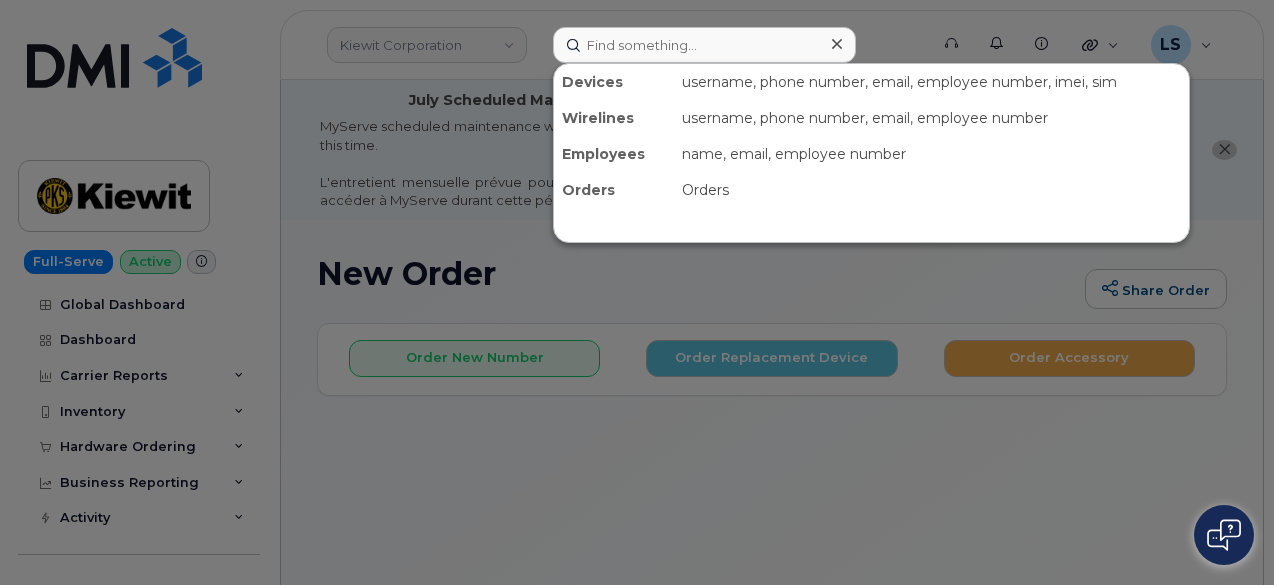 click at bounding box center [704, 45] 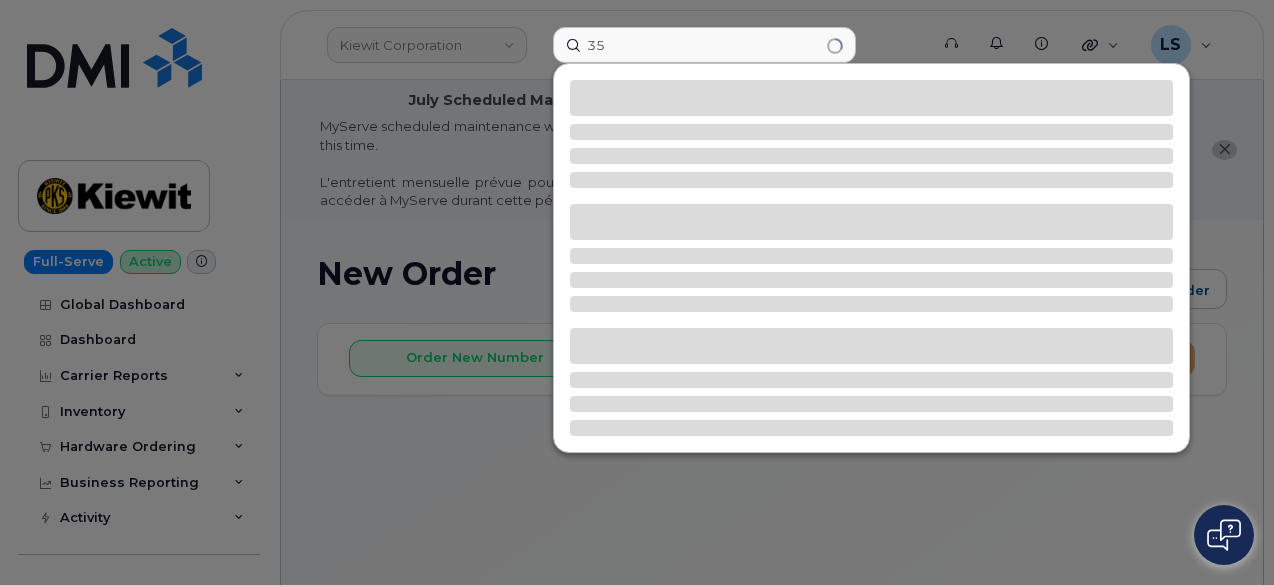type on "3" 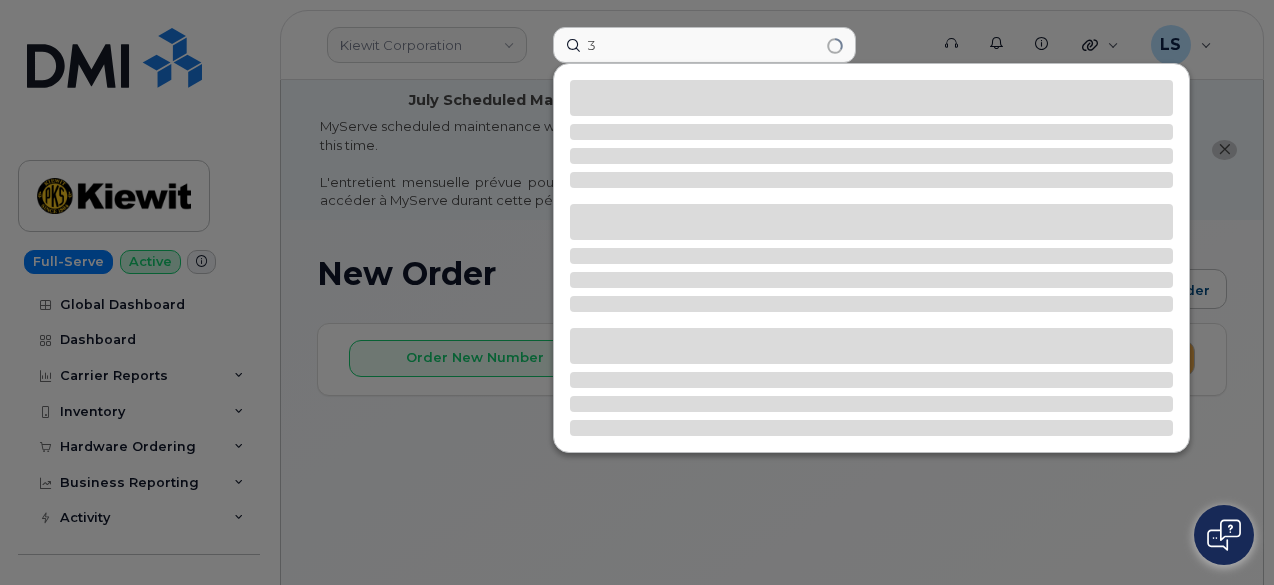 type 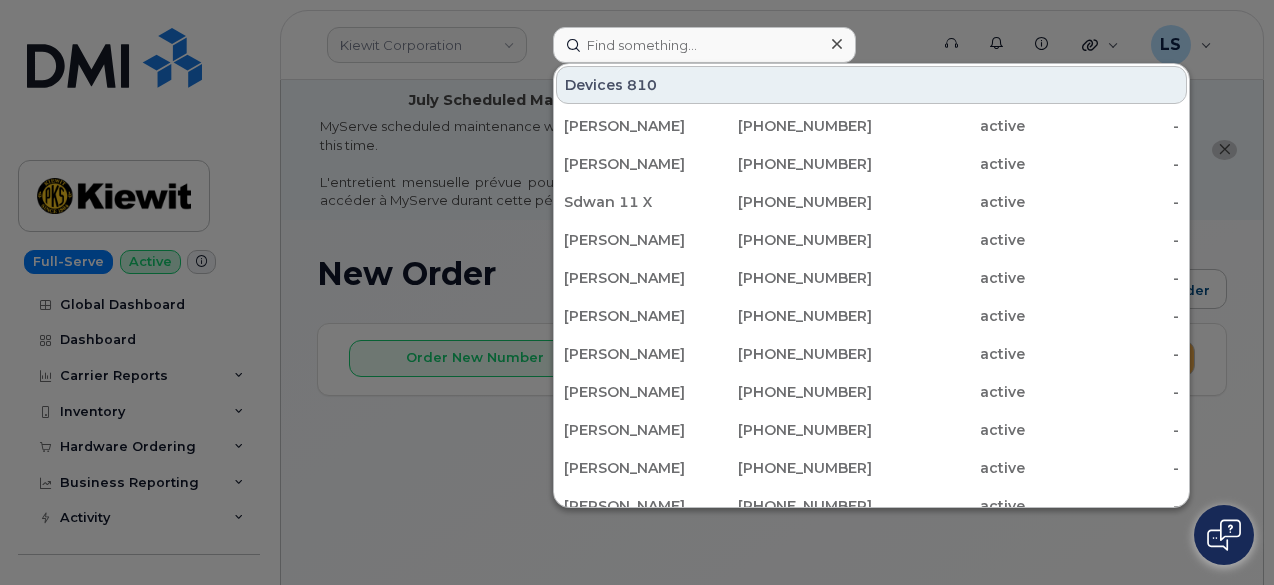 click at bounding box center (637, 292) 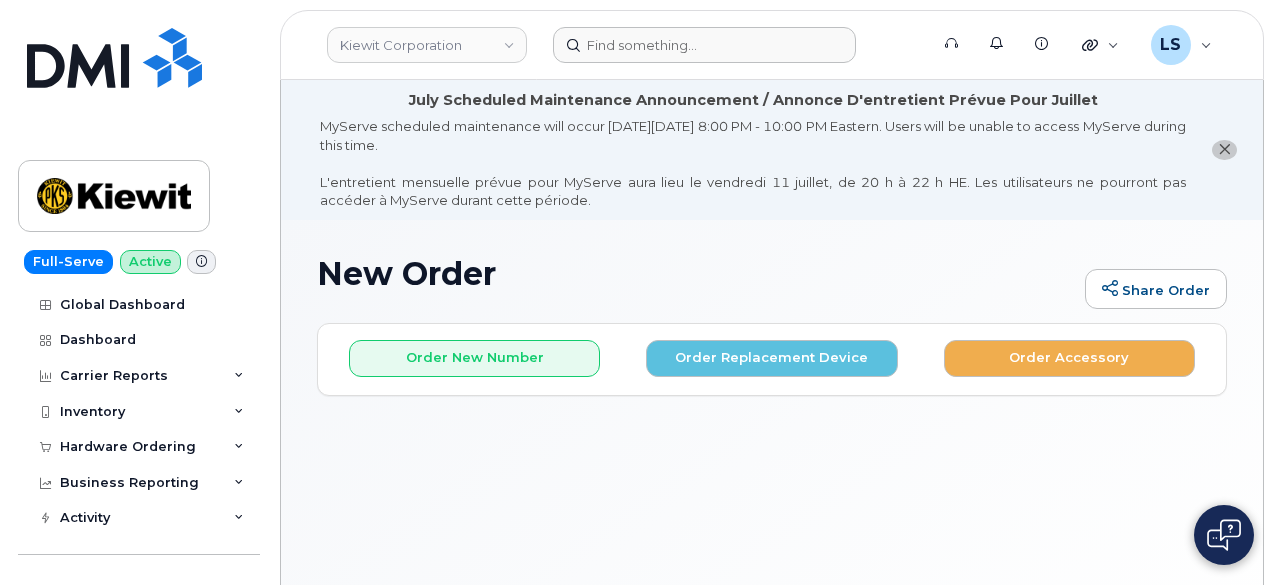 click on "MyServe scheduled maintenance will occur on Friday July 11, 8:00 PM - 10:00 PM Eastern. Users will be unable to access MyServe during this time.
L'entretient mensuelle prévue pour MyServe aura lieu le vendredi 11 juillet, de 20 h à 22 h HE. Les utilisateurs ne pourront pas accéder à MyServe durant cette période." at bounding box center [753, 163] 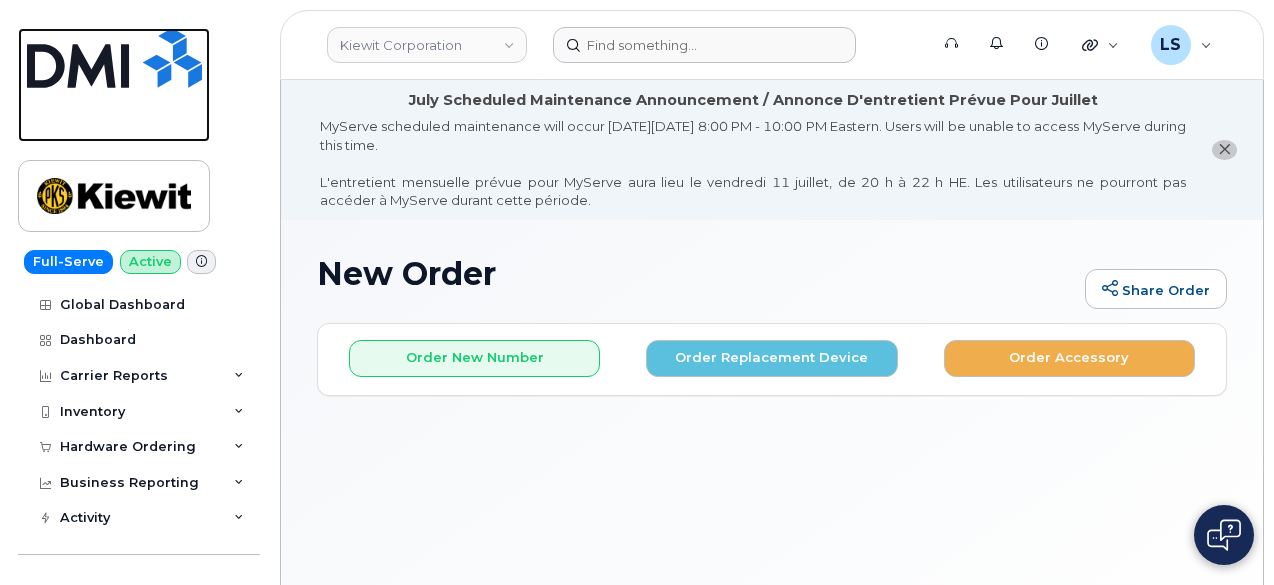 click at bounding box center (114, 58) 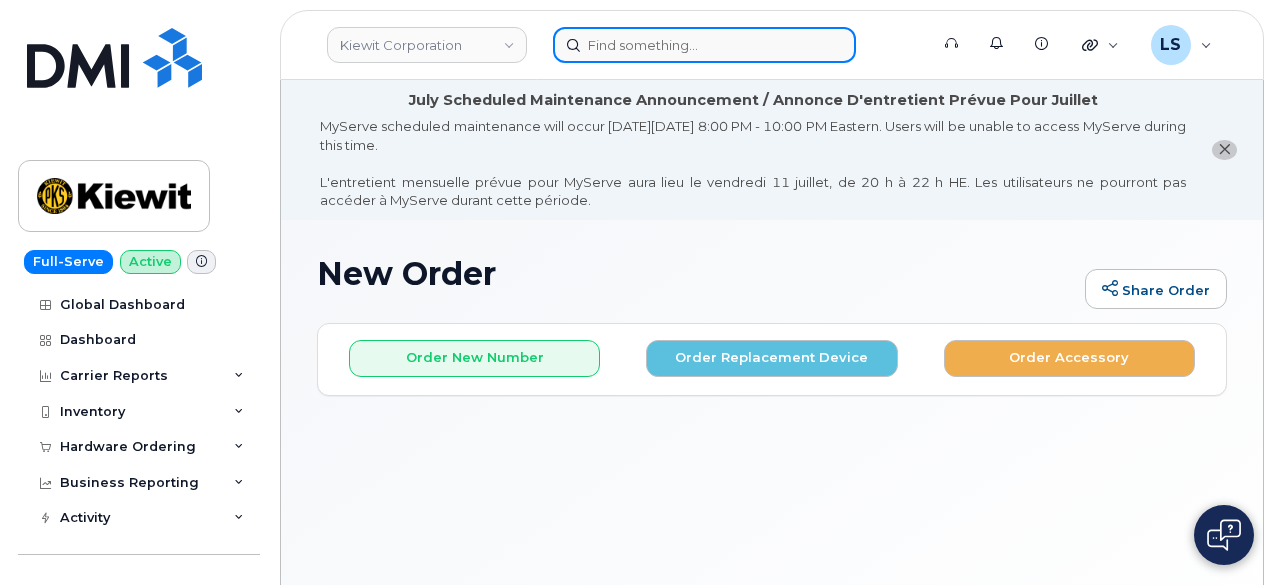 click at bounding box center [704, 45] 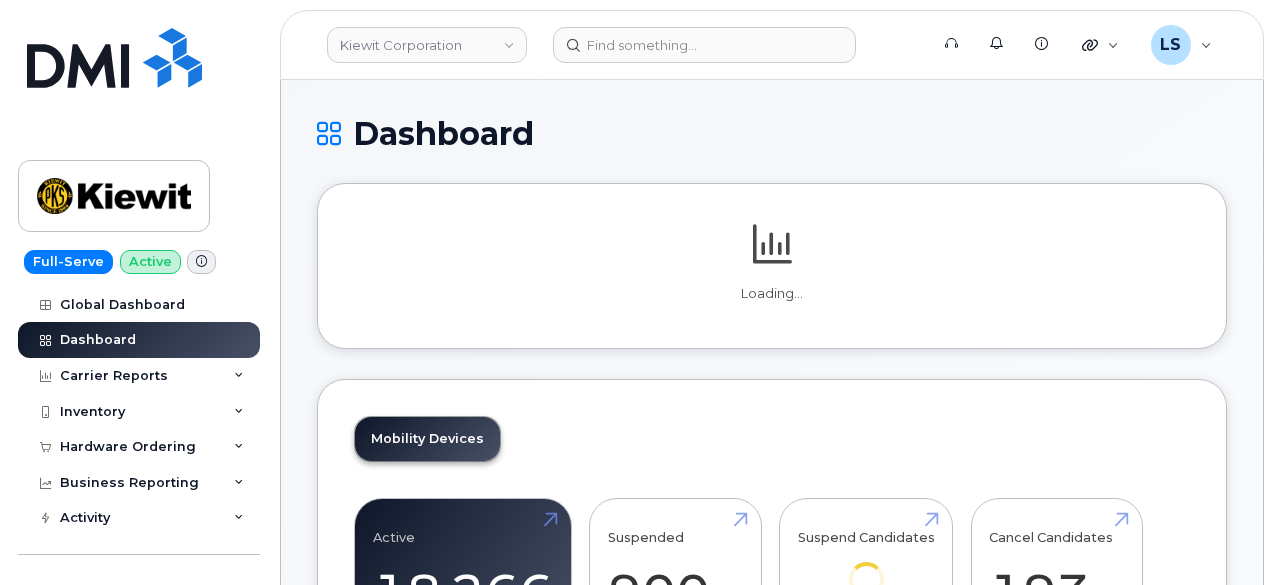 scroll, scrollTop: 0, scrollLeft: 0, axis: both 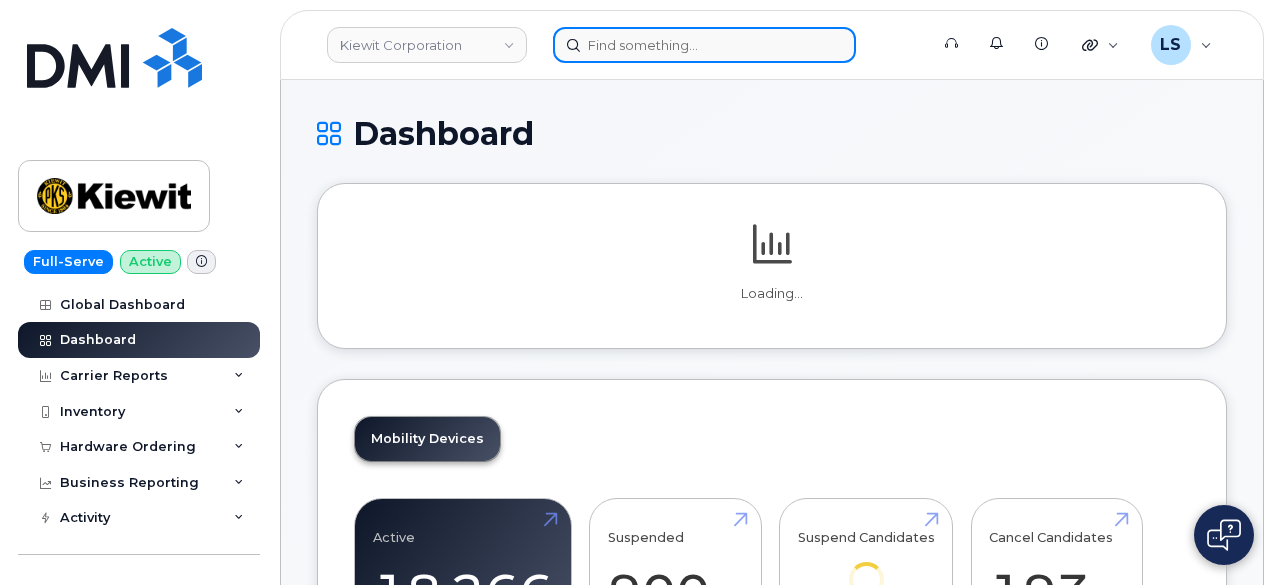 click at bounding box center (704, 45) 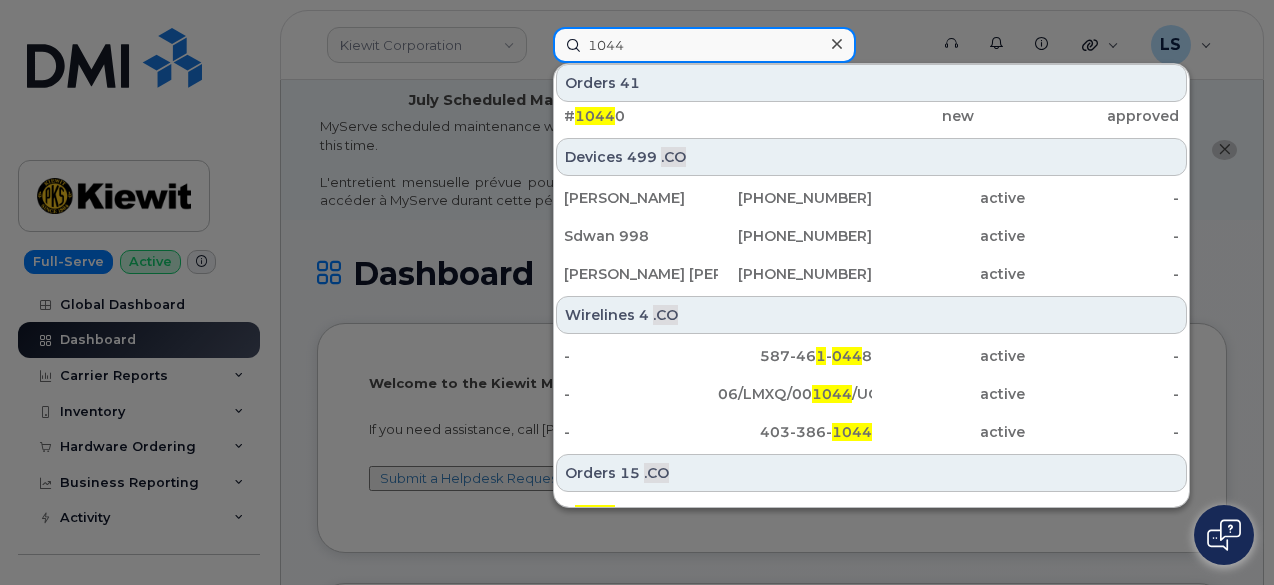 scroll, scrollTop: 988, scrollLeft: 0, axis: vertical 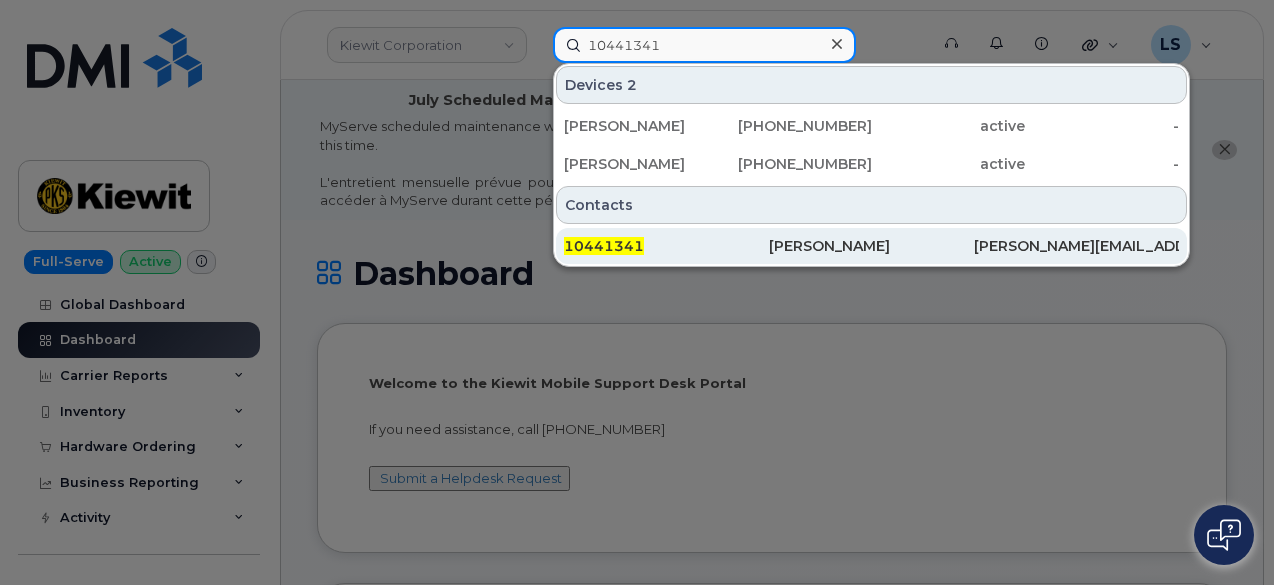 type on "10441341" 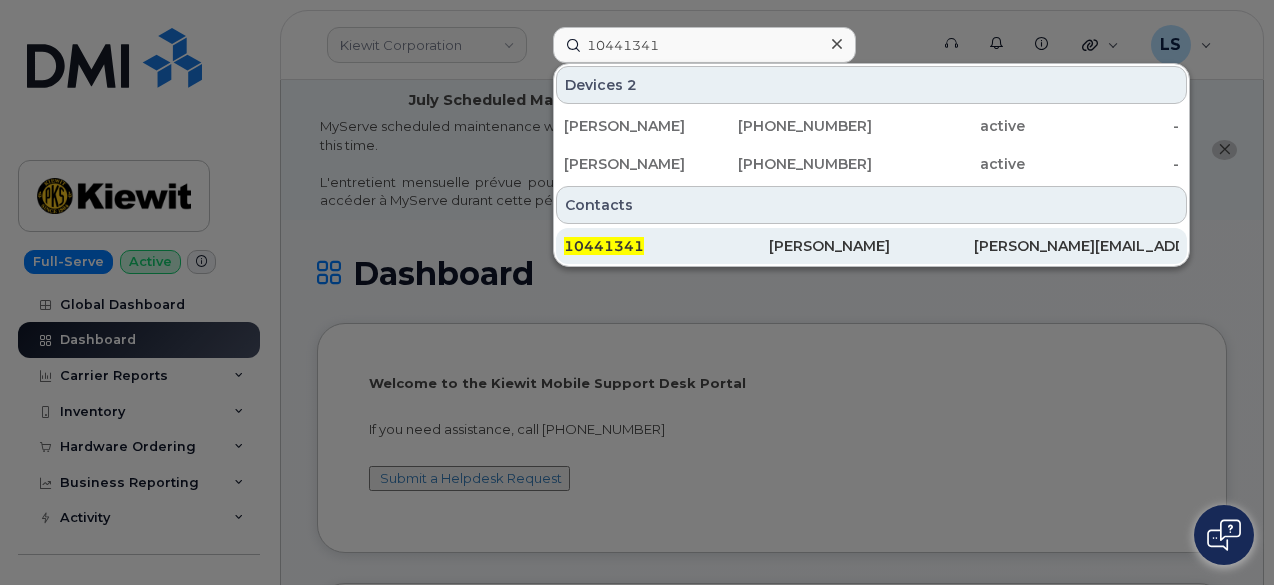 click on "10441341" at bounding box center (666, 246) 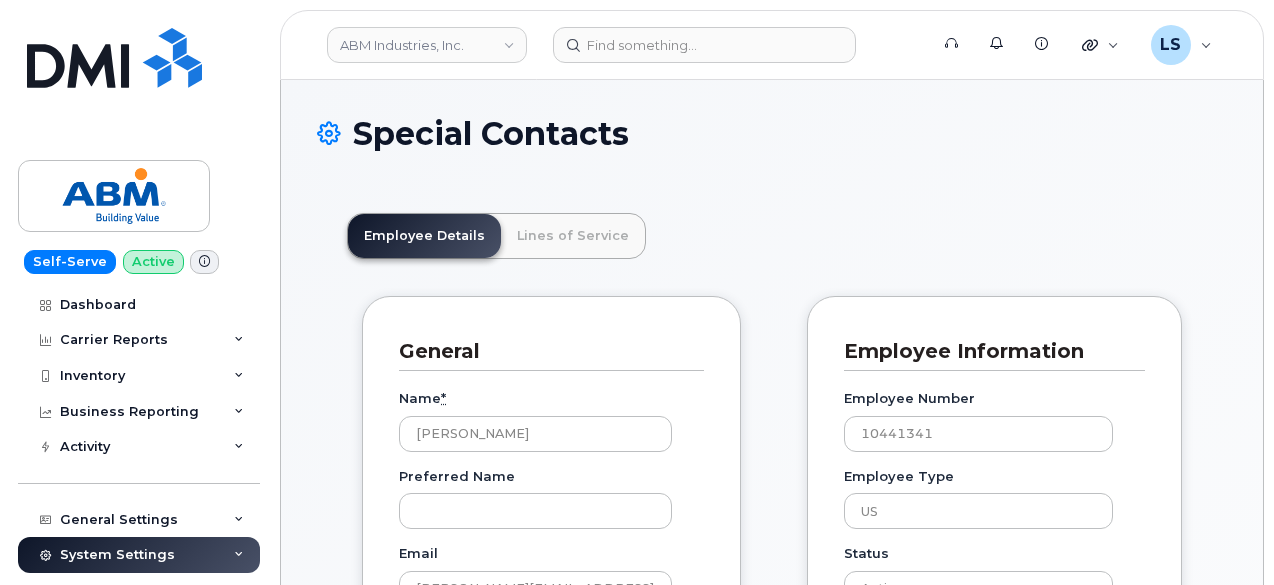 scroll, scrollTop: 0, scrollLeft: 0, axis: both 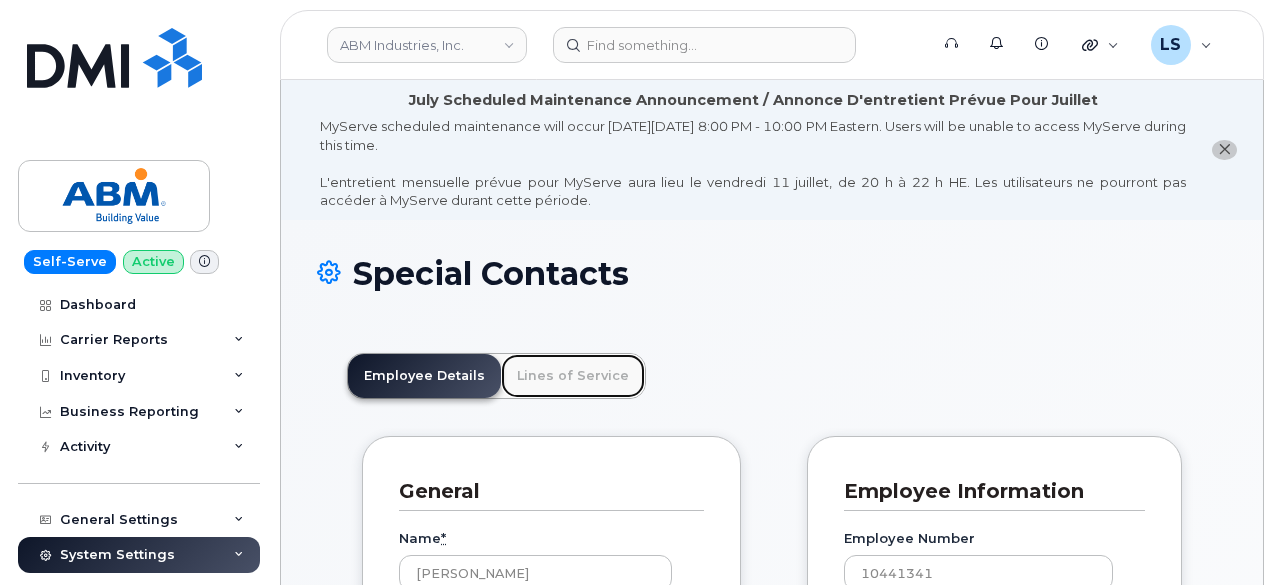 click on "Lines of Service" at bounding box center [573, 376] 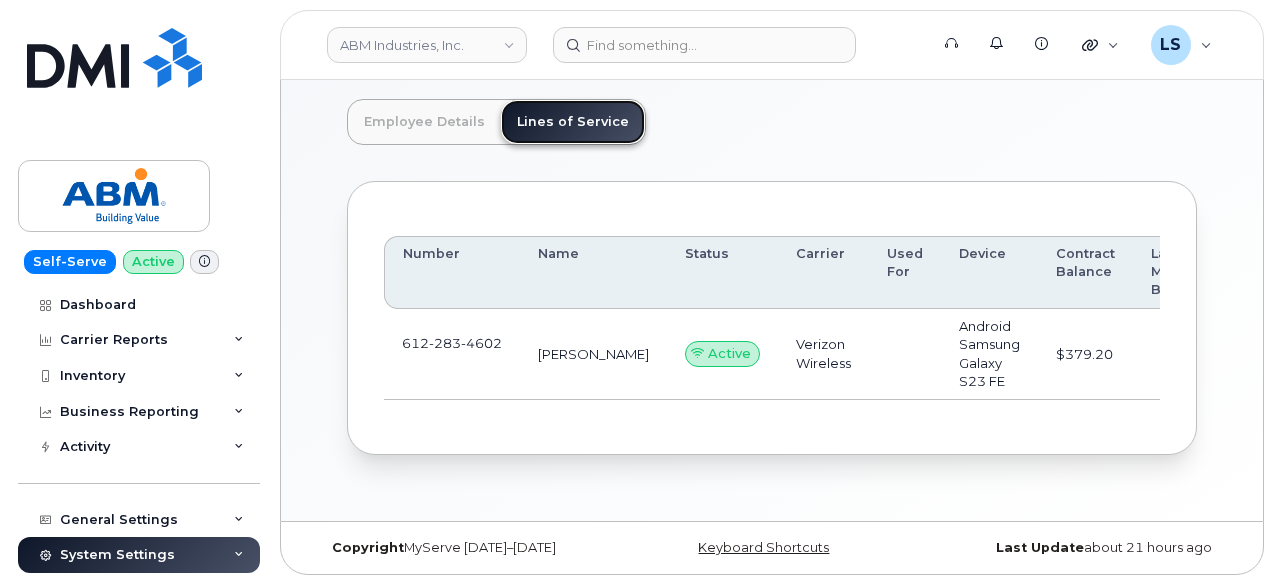 scroll, scrollTop: 130, scrollLeft: 0, axis: vertical 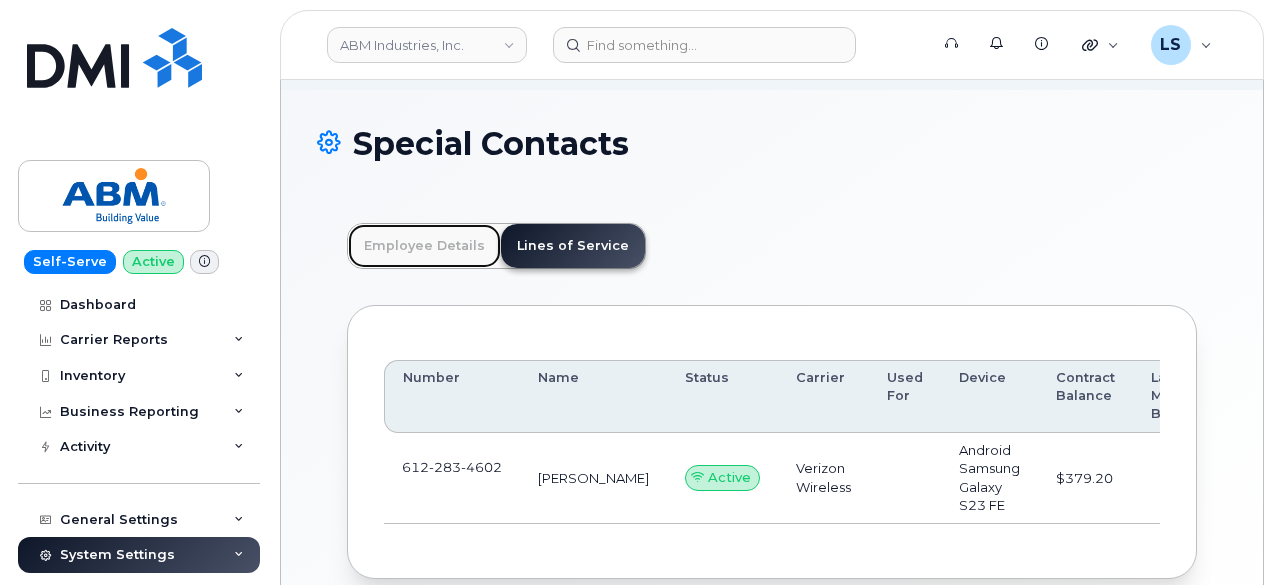 click on "Employee Details" at bounding box center [424, 246] 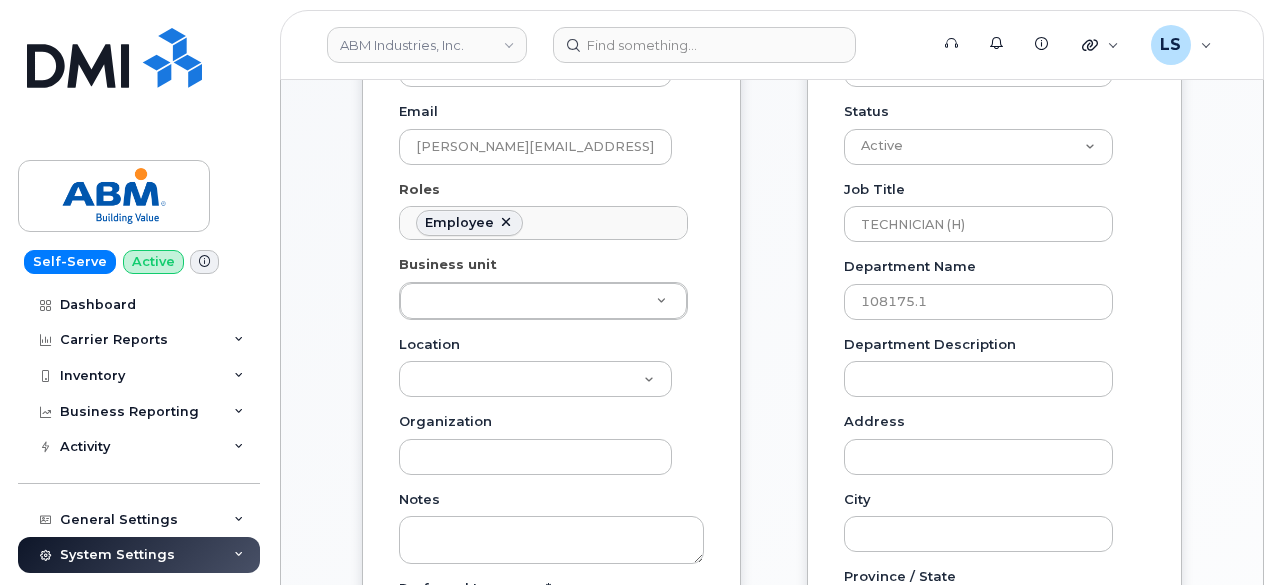 scroll, scrollTop: 236, scrollLeft: 0, axis: vertical 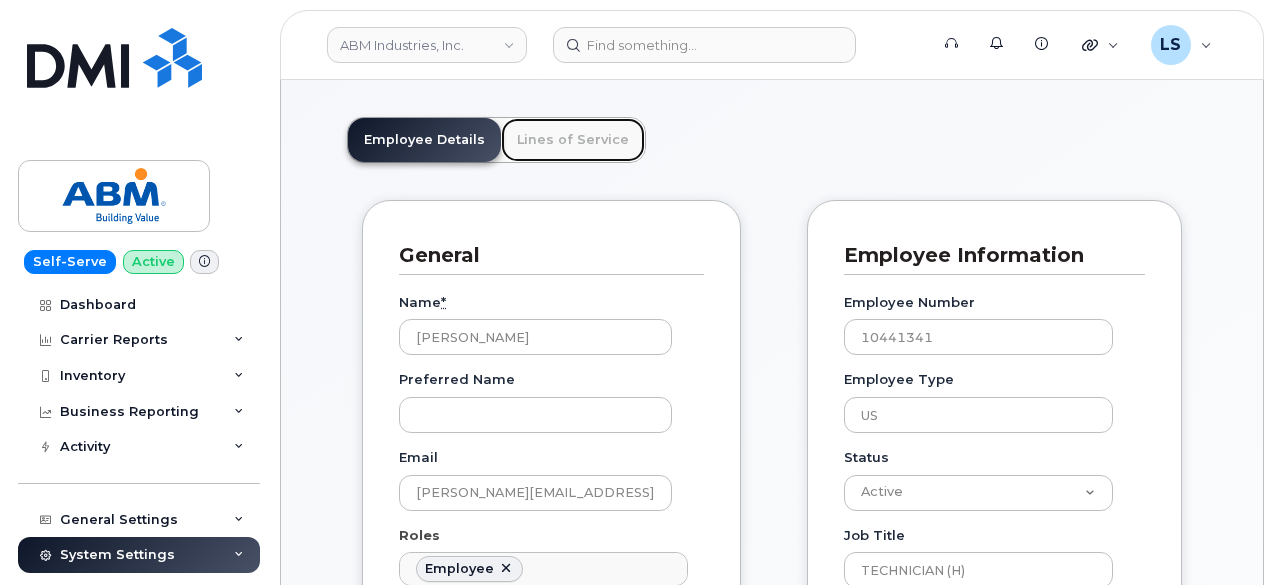 click on "Lines of Service" at bounding box center (573, 140) 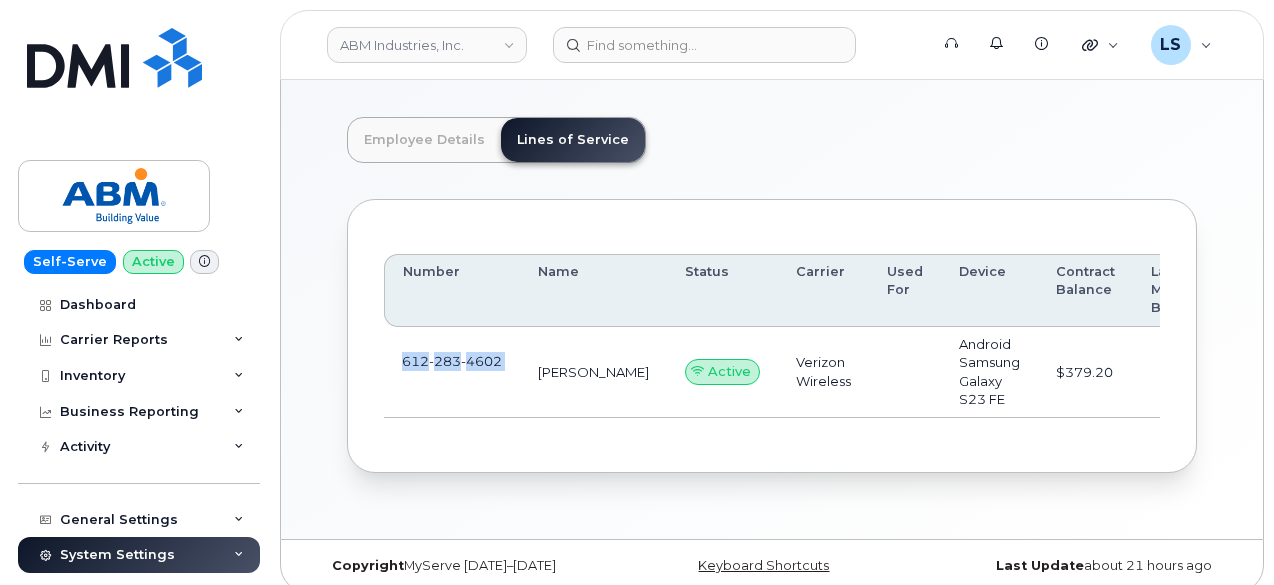 drag, startPoint x: 400, startPoint y: 355, endPoint x: 530, endPoint y: 361, distance: 130.13838 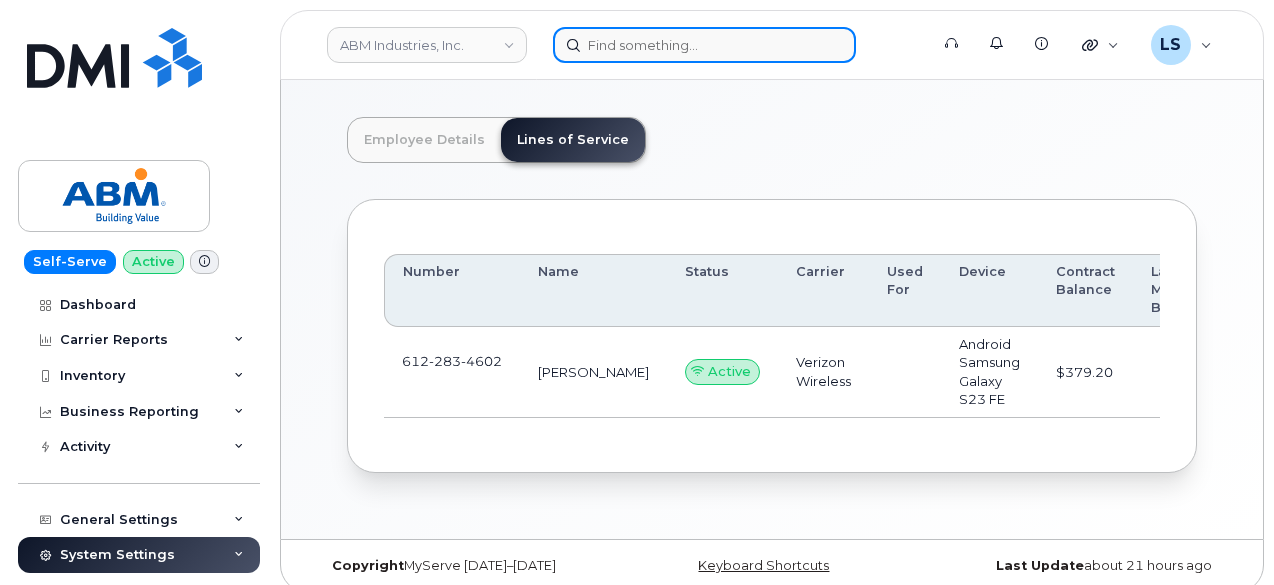 click at bounding box center [704, 45] 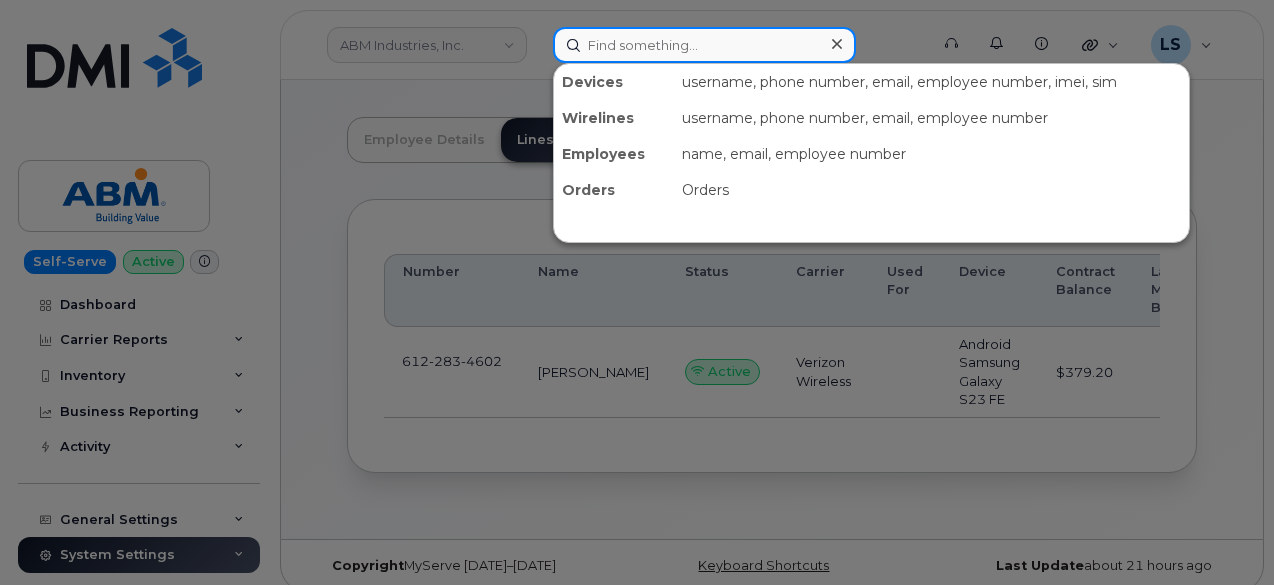 paste on "6122834602" 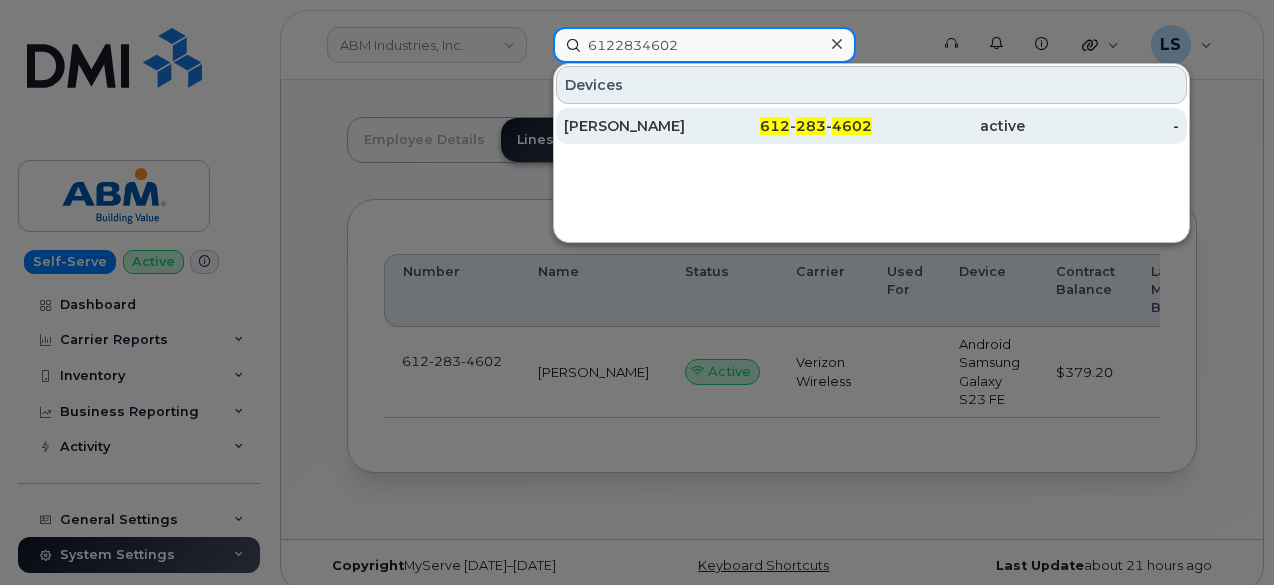 type on "6122834602" 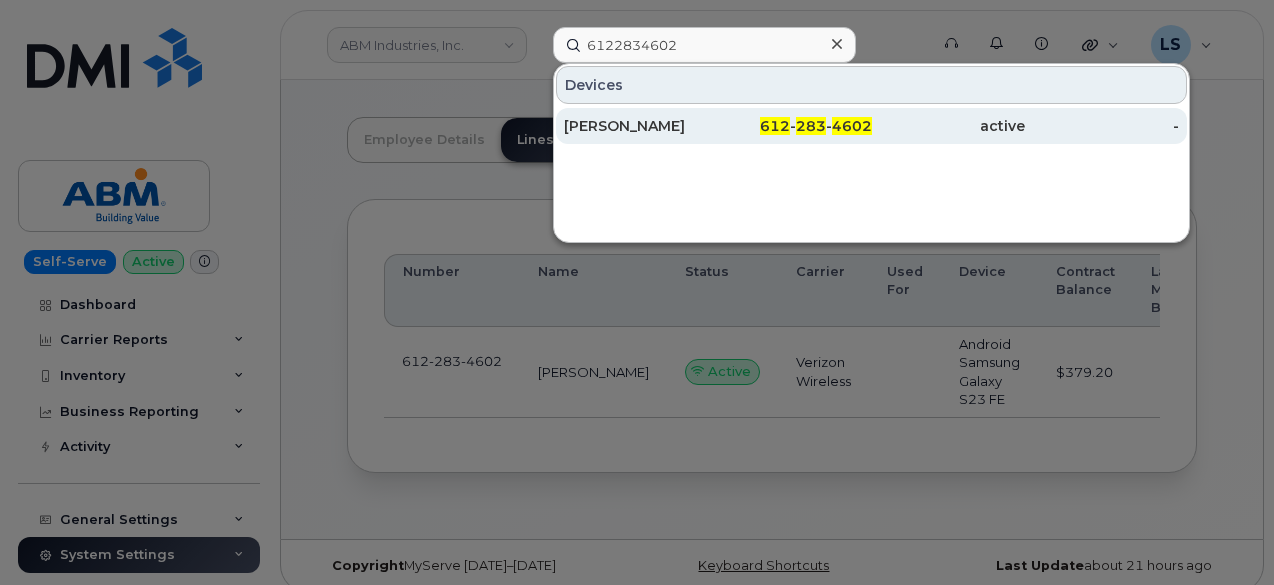 click on "612 - 283 - 4602" at bounding box center [795, 126] 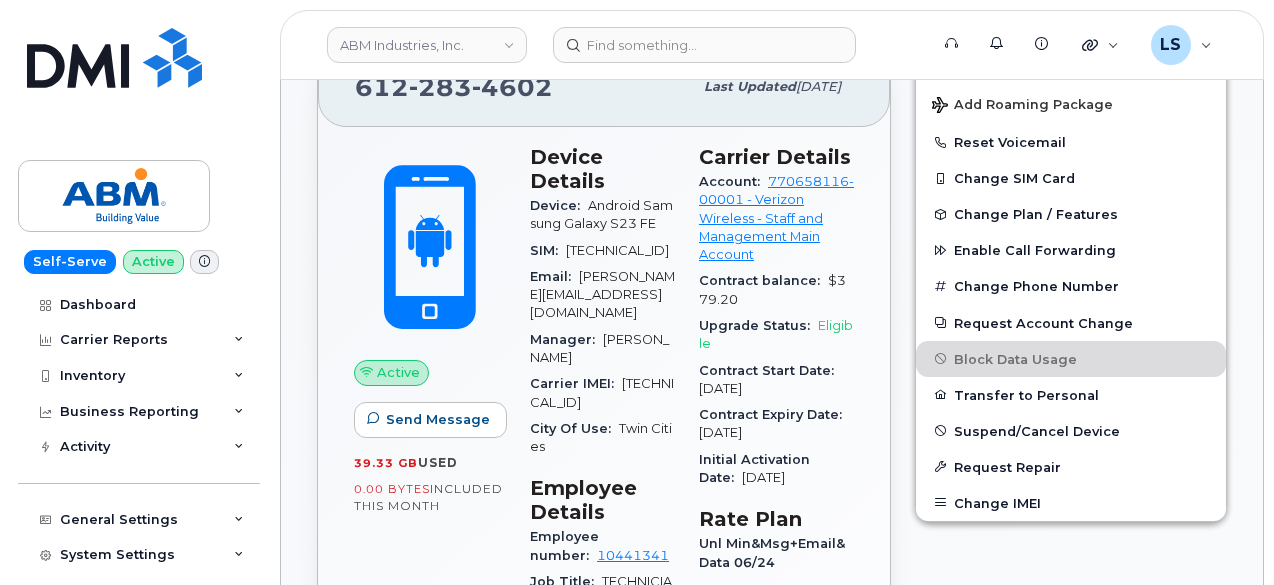 scroll, scrollTop: 564, scrollLeft: 0, axis: vertical 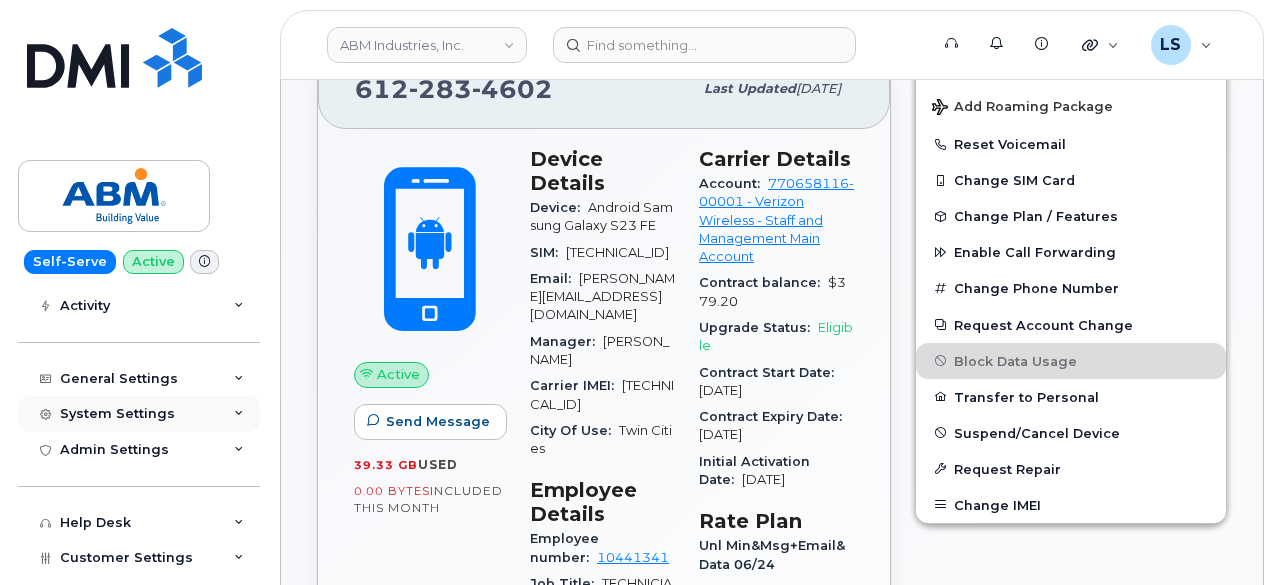 click on "System Settings" at bounding box center (139, 414) 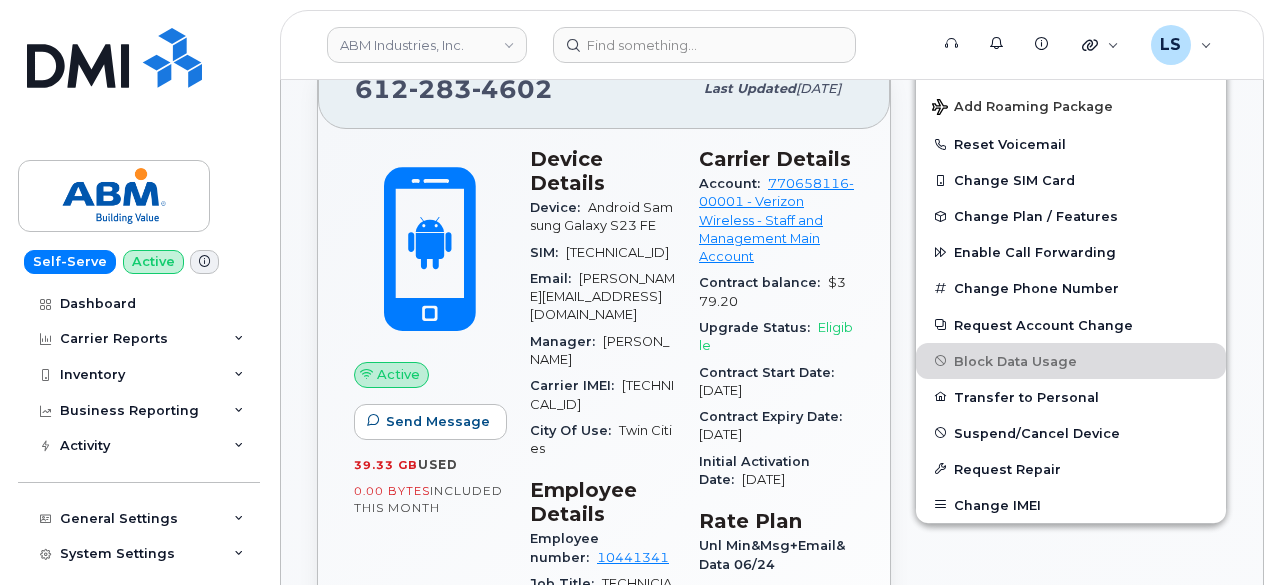 scroll, scrollTop: 0, scrollLeft: 0, axis: both 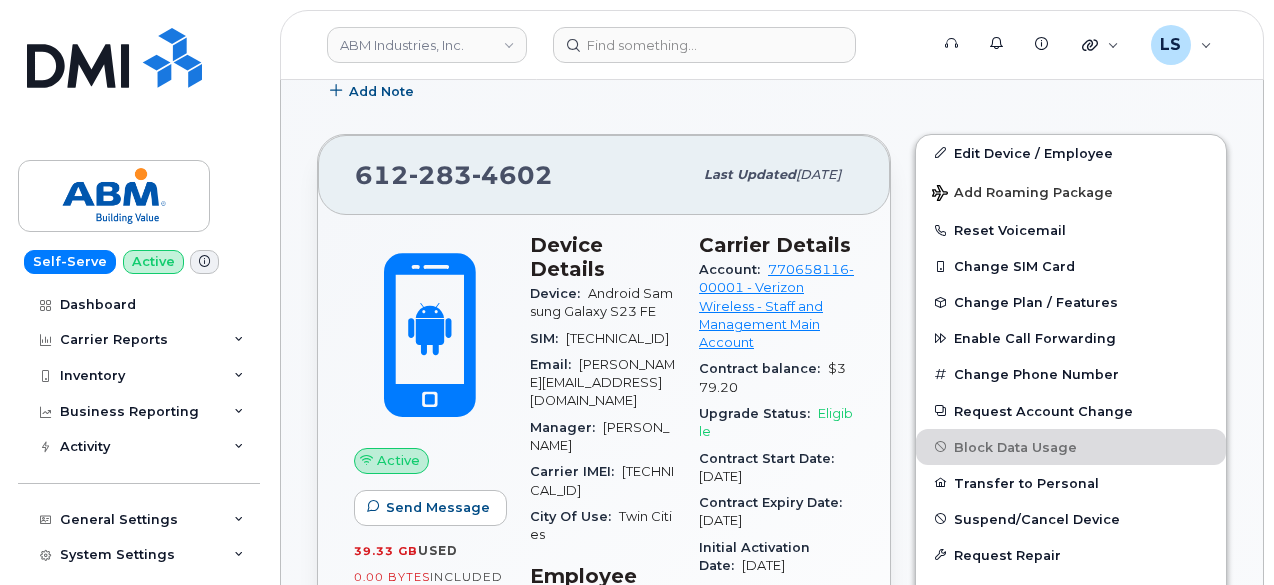click on "ABM Industries, Inc.   Support   Alerts   Knowledge Base Quicklinks Suspend / Cancel Device Change SIM Card Enable Call Forwarding Reset VM Password Add Roaming Package Request Repair Add Device Transfer Line In LS Luke Schroeder Help Desk English Français Adjust Account View AT&T Wireless 287349572209 PARKING 287332175361 Staff and Management New Line Account 838775421 Staff and Management 287296986771 Staff and Management 287343301705 Staff and Management PORT Account 287353591661 ParkingPod1 Verizon Wireless 770658116-00001 Staff and Management Main Account 770658116-00015 ABM Industries - COA  770658116-00016 ABM Industries - Parking T-Mobile 789000373 Staff and Management Load more My Account Wireless Admin Wireless Admin (Restricted) Wireless Admin (Read only) Employee Demo  Enter Email  Sign out Self-Serve Active Dashboard Carrier Reports Monthly Billing Data Daily Data Pooling Average Costing Executive Summary Accounting Roaming Reports Suspended Devices Suspension Candidates Custom Report" at bounding box center [637, 1482] 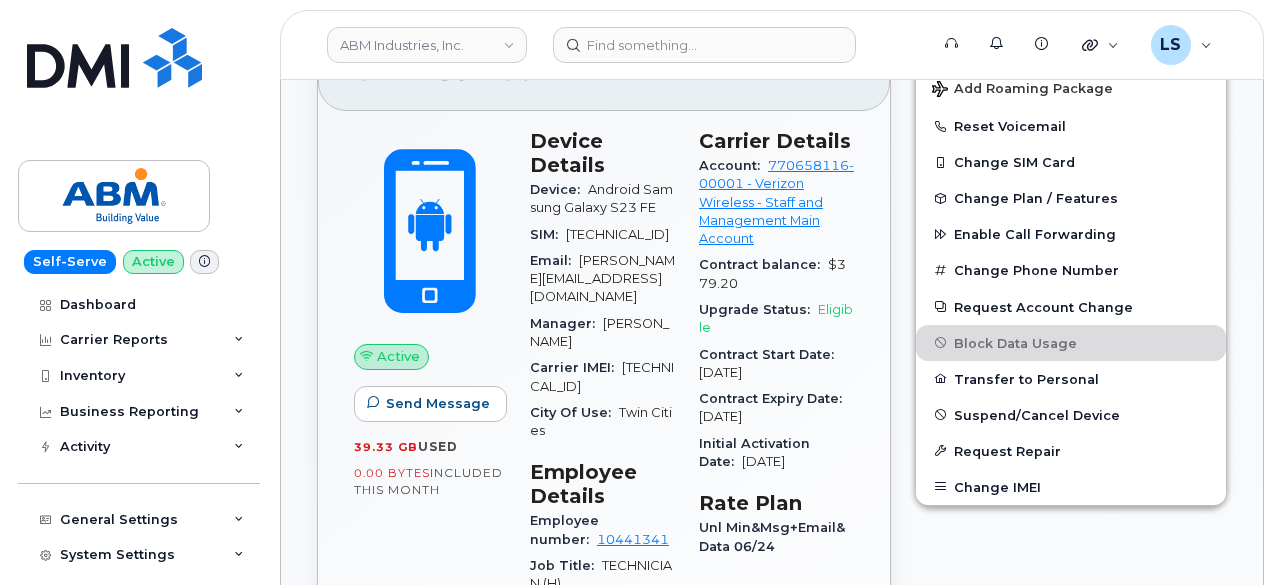 scroll, scrollTop: 582, scrollLeft: 0, axis: vertical 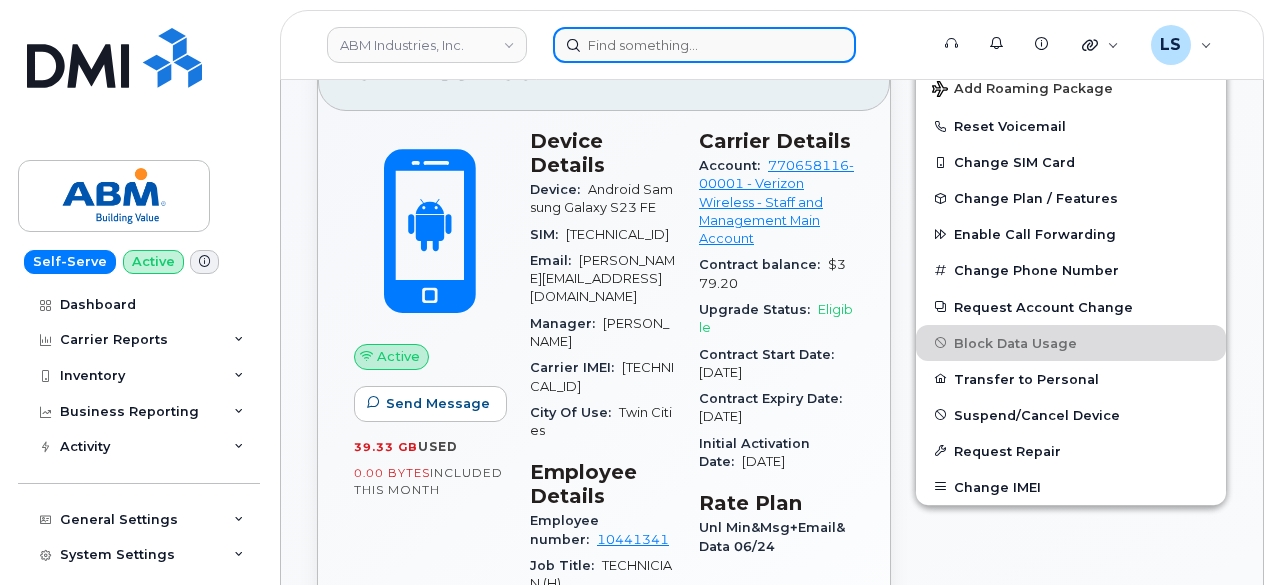 click at bounding box center (704, 45) 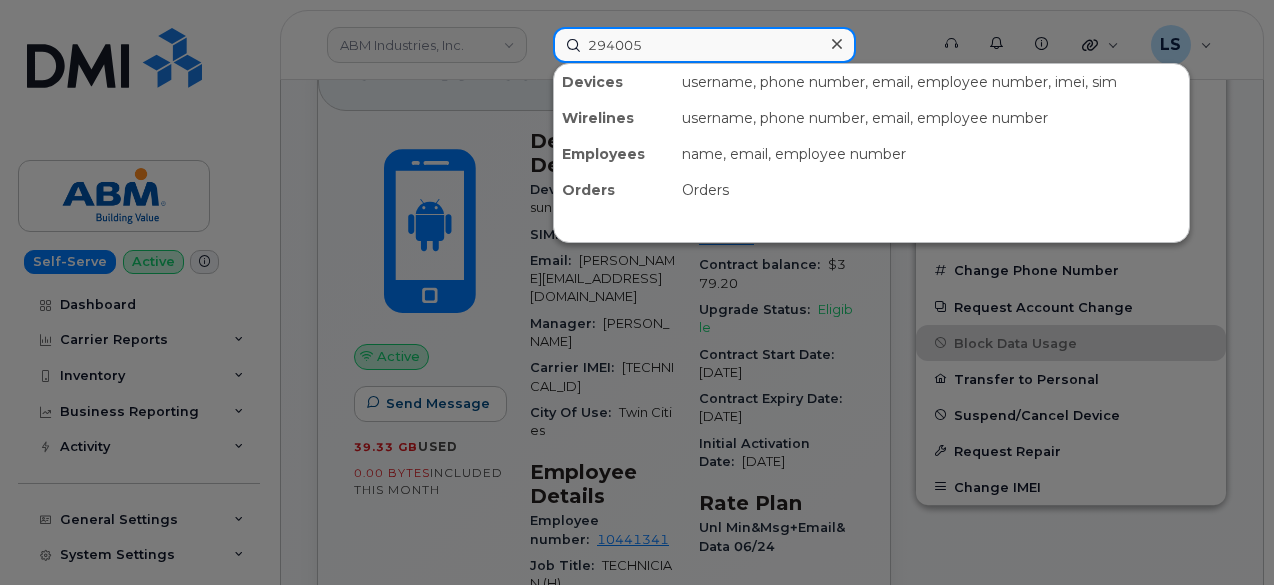 type on "294005" 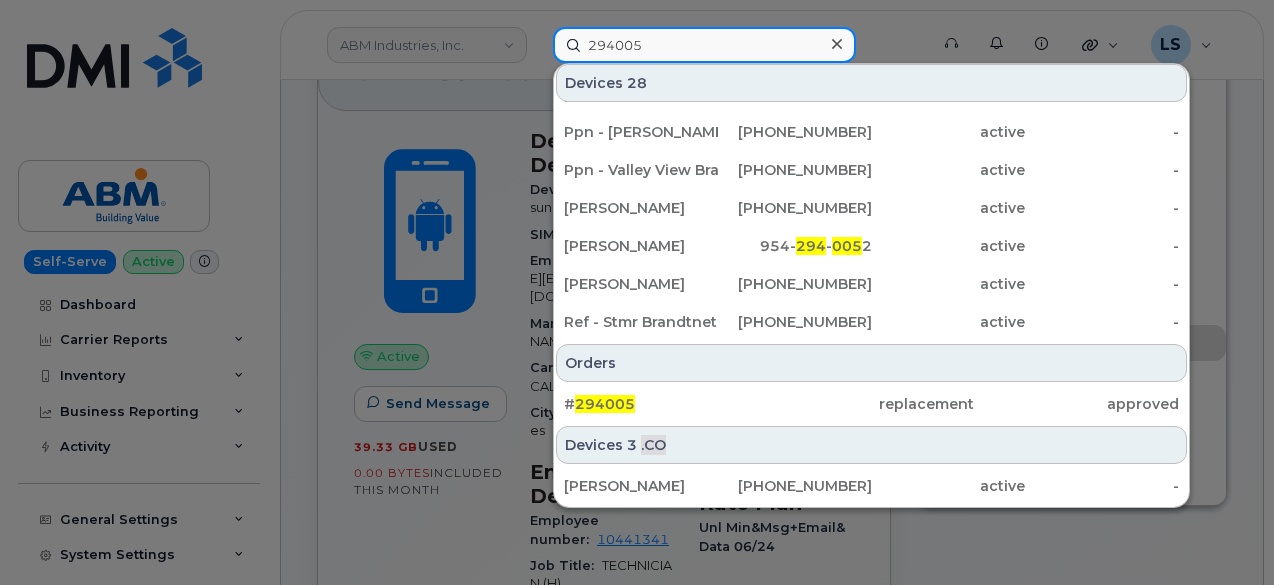 scroll, scrollTop: 598, scrollLeft: 0, axis: vertical 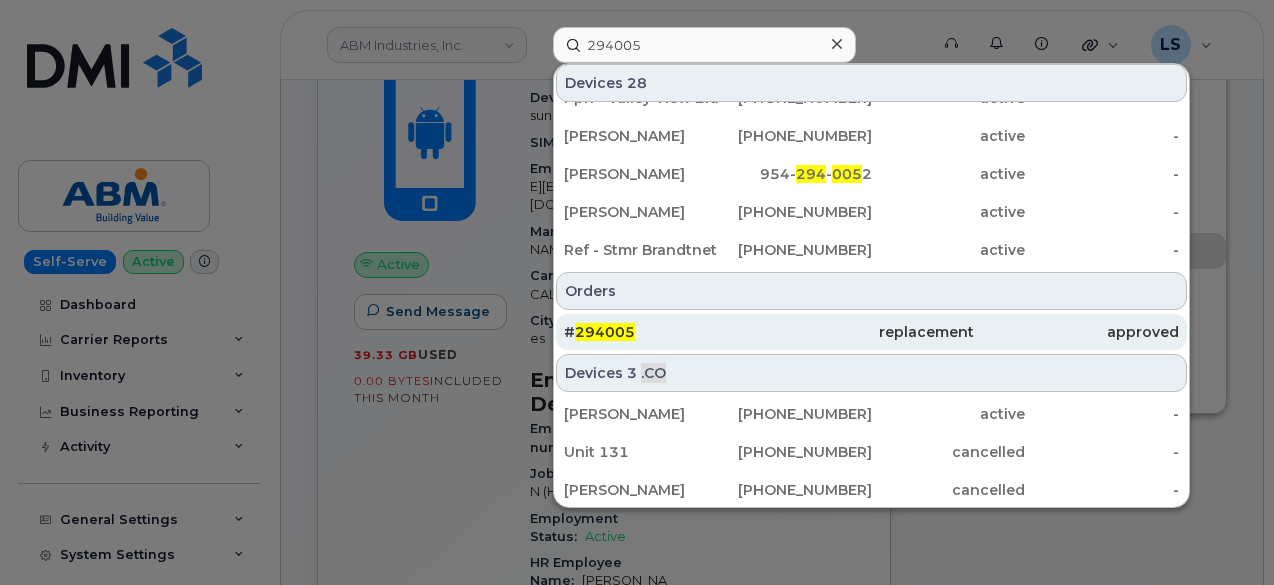 click on "# 294005" at bounding box center (666, 332) 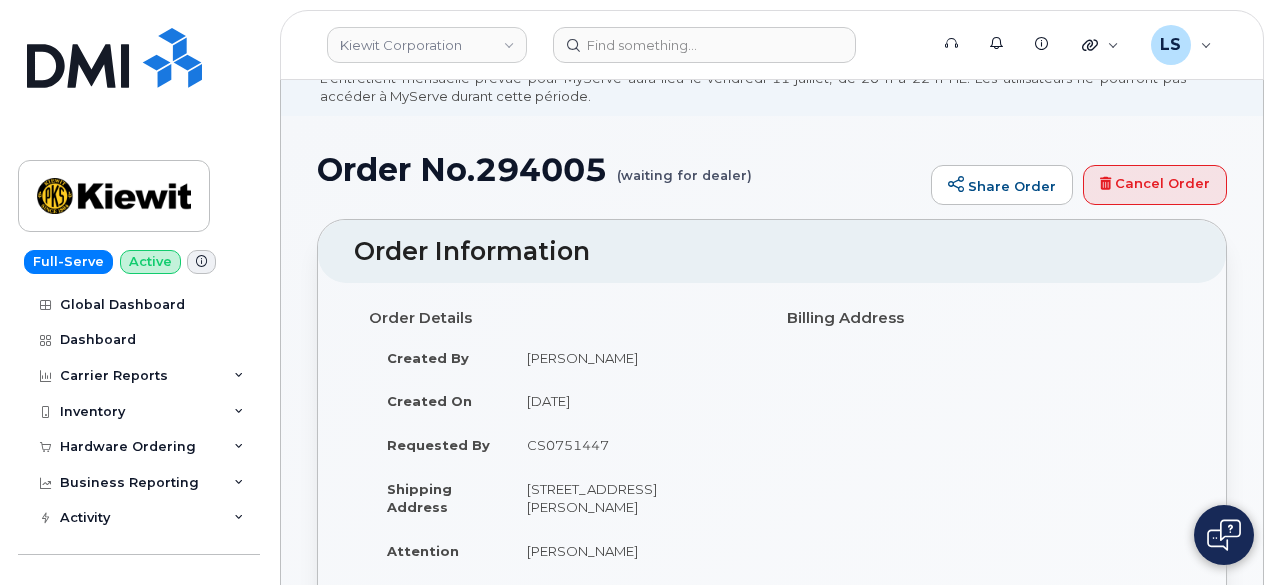 scroll, scrollTop: 103, scrollLeft: 0, axis: vertical 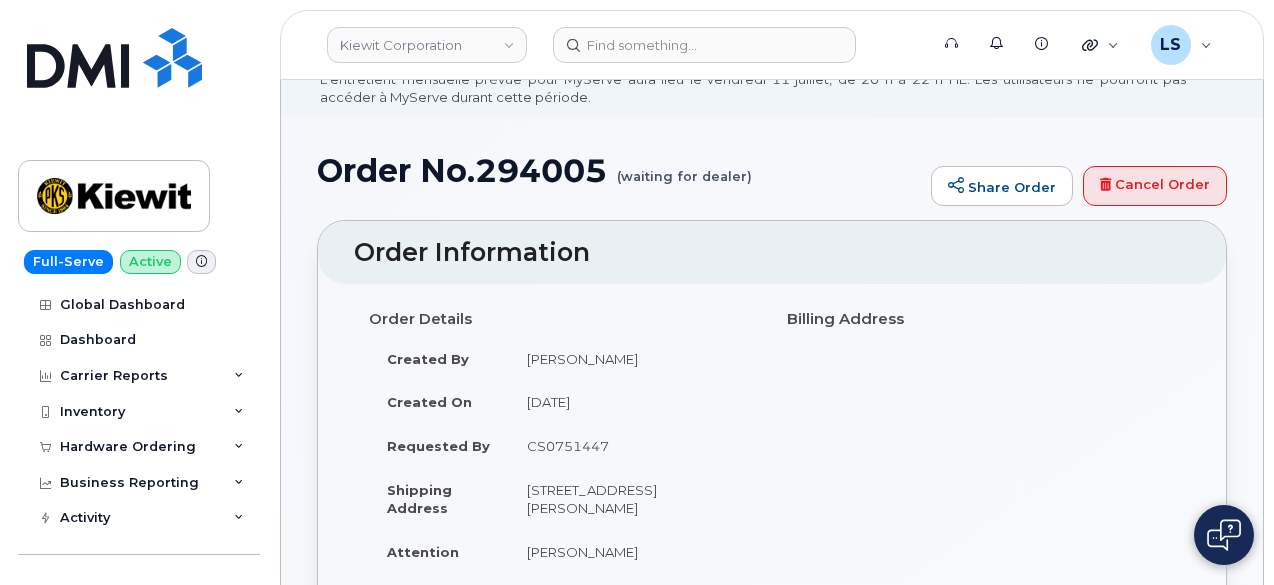 click on "Order No.294005
(waiting for dealer)" at bounding box center [619, 170] 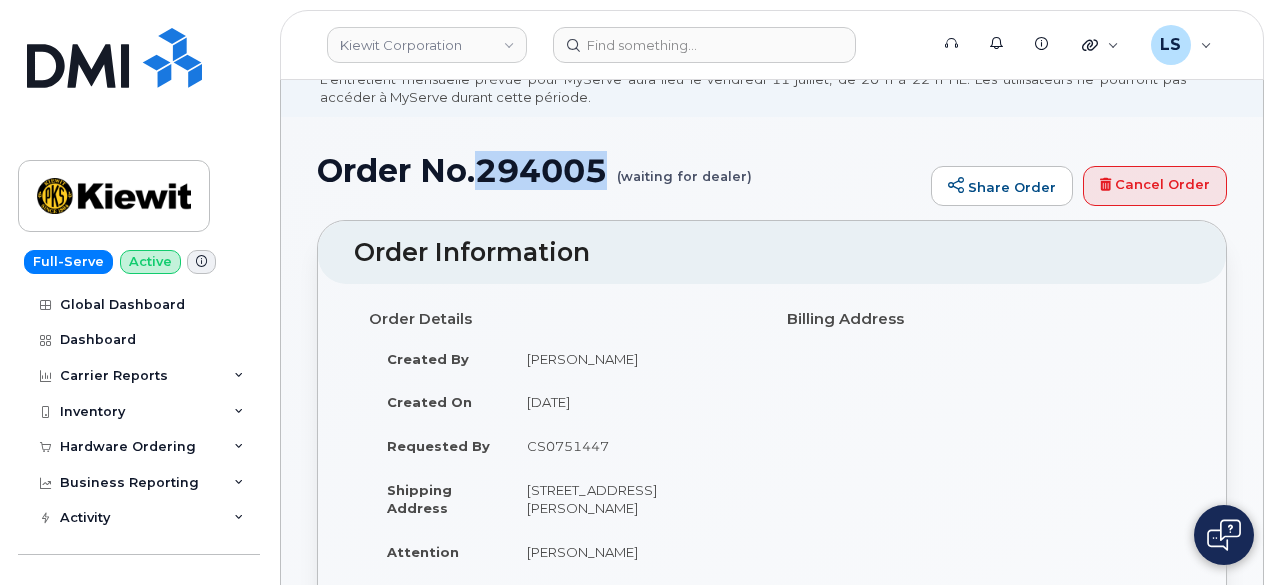 click on "Order No.294005
(waiting for dealer)" at bounding box center [619, 170] 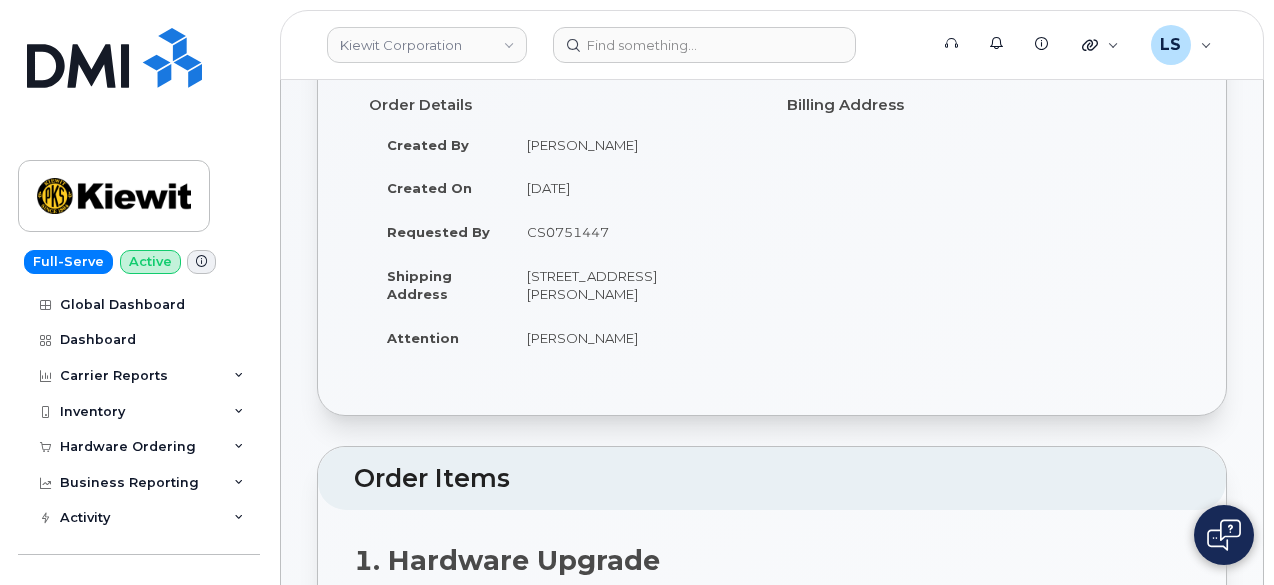 scroll, scrollTop: 0, scrollLeft: 0, axis: both 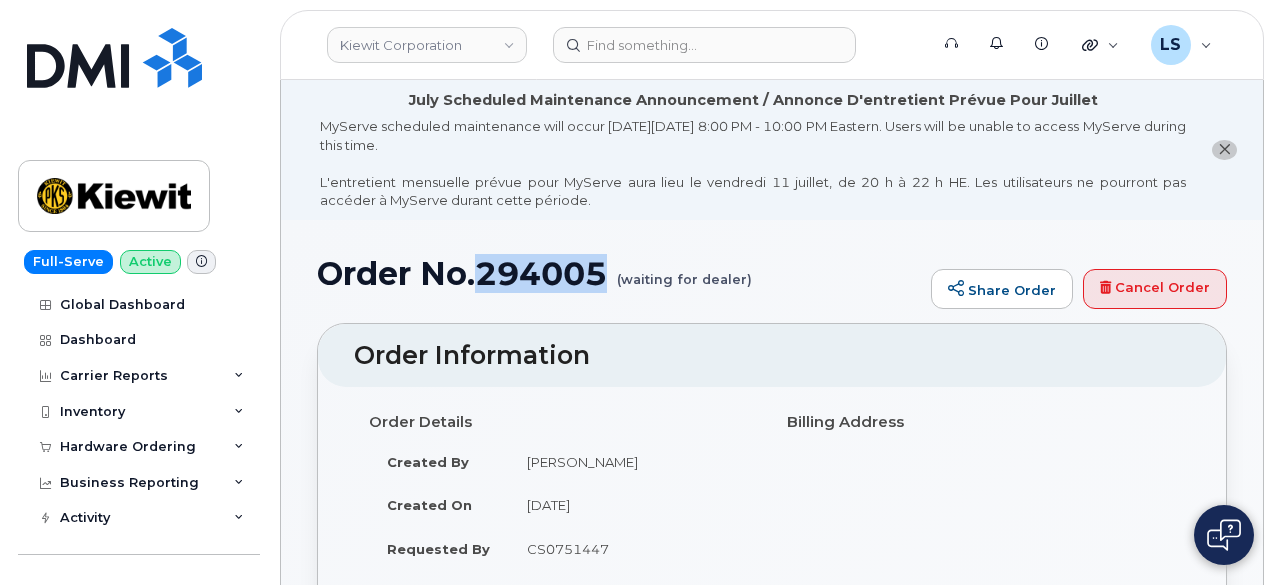 click on "Order No.294005
(waiting for dealer)
Share Order
Cancel Order
×
Share This Order
If you want to allow others to create or edit orders, share this link with them:
[URL][DOMAIN_NAME]
If you want to allow others to complete orders, share this link with them:
[URL][DOMAIN_NAME]
Order Information
Order Details
Created By
[PERSON_NAME]
Created On
[DATE]
Requested By
CS0751447
Shipping Address
[STREET_ADDRESS][PERSON_NAME]
Attention
[PERSON_NAME]
Billing Address
Order Items
1. Hardware Upgrade
[PERSON_NAME]  [PHONE_NUMBER]
[PERSON_NAME][EMAIL_ADDRESS][PERSON_NAME][PERSON_NAME][DOMAIN_NAME]
City of Use:
[GEOGRAPHIC_DATA]
Number" at bounding box center (772, 1827) 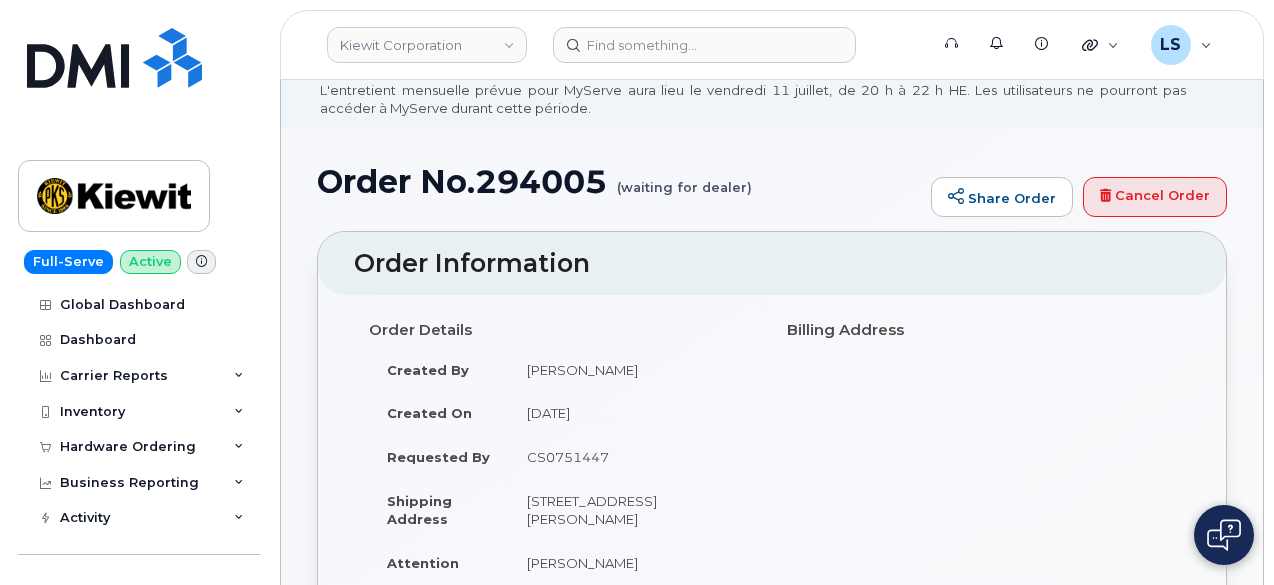 scroll, scrollTop: 0, scrollLeft: 0, axis: both 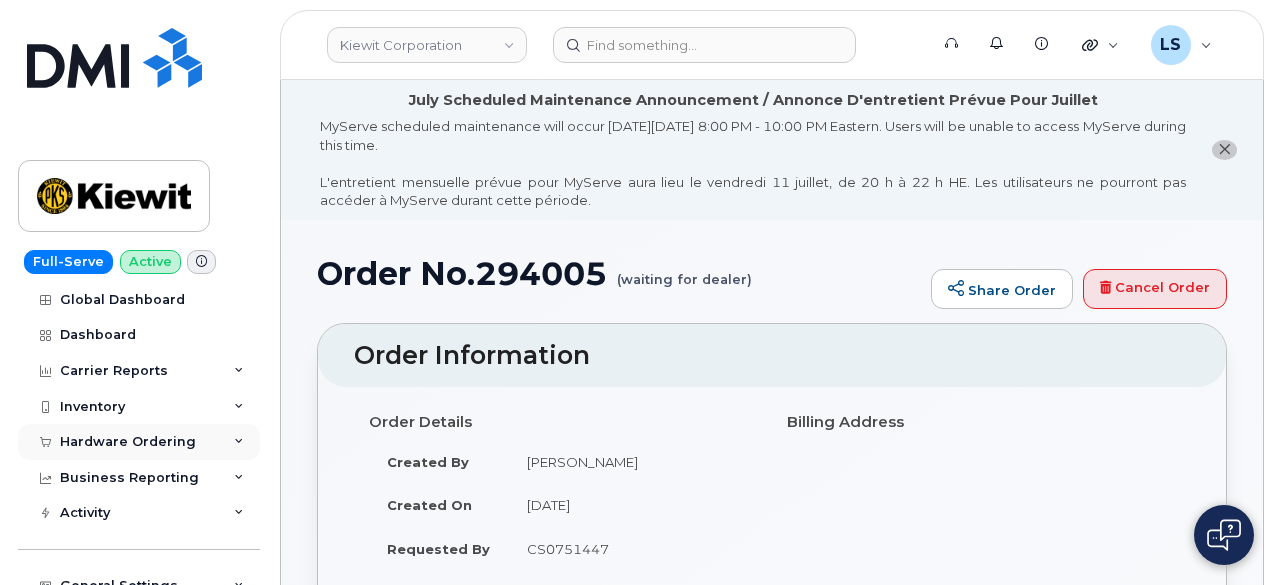 click on "Hardware Ordering" at bounding box center [128, 442] 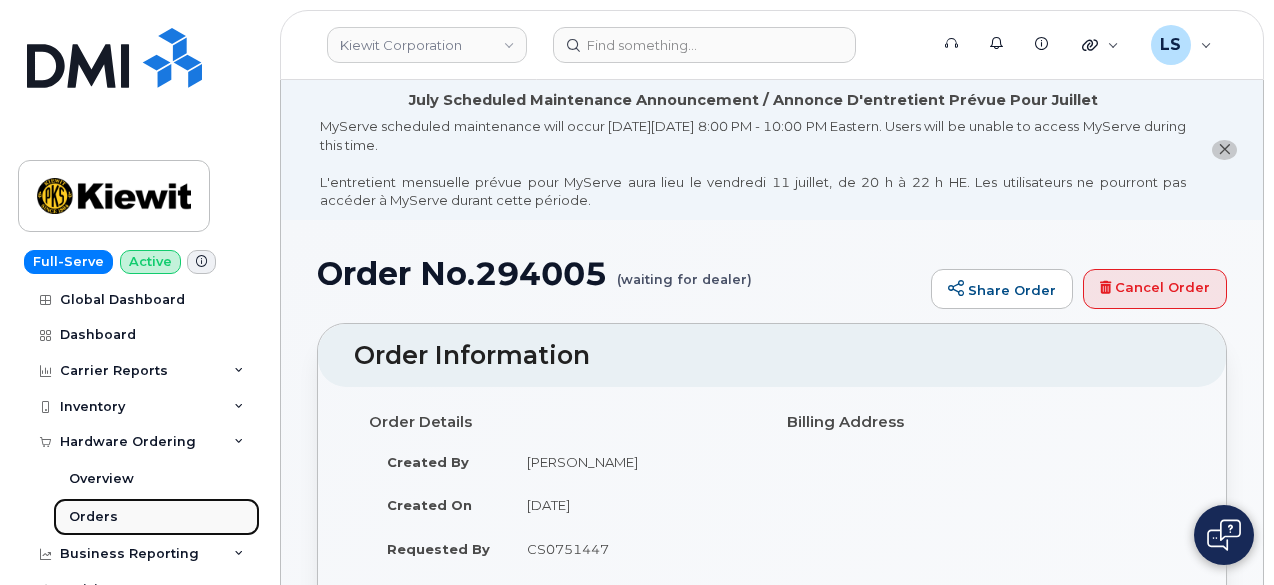 click on "Orders" at bounding box center (156, 517) 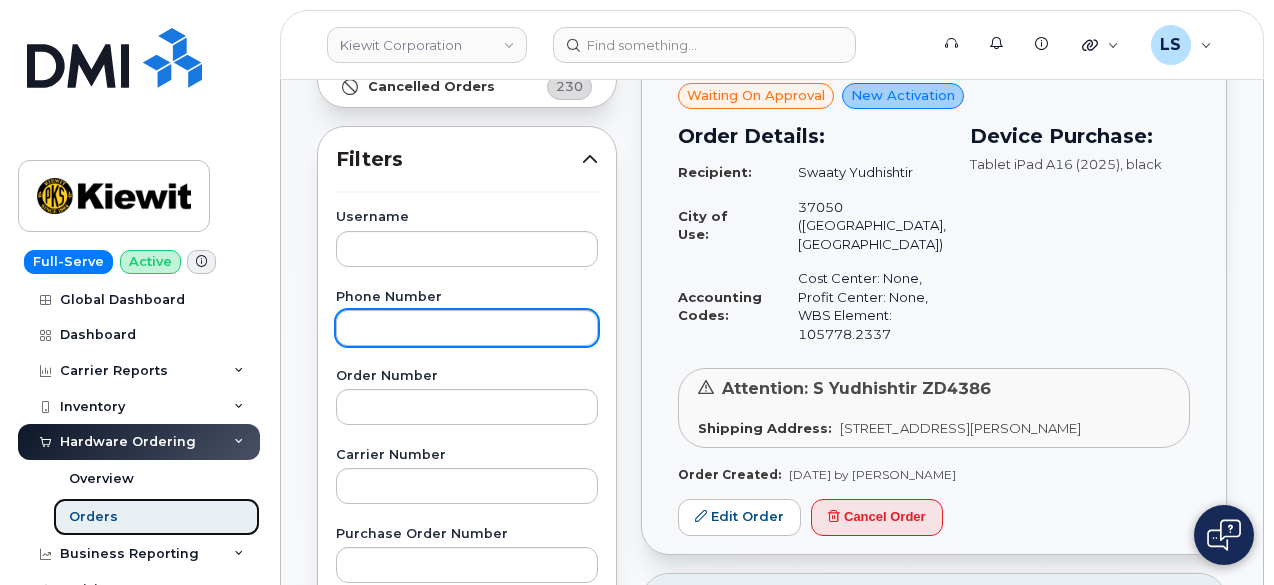 scroll, scrollTop: 280, scrollLeft: 0, axis: vertical 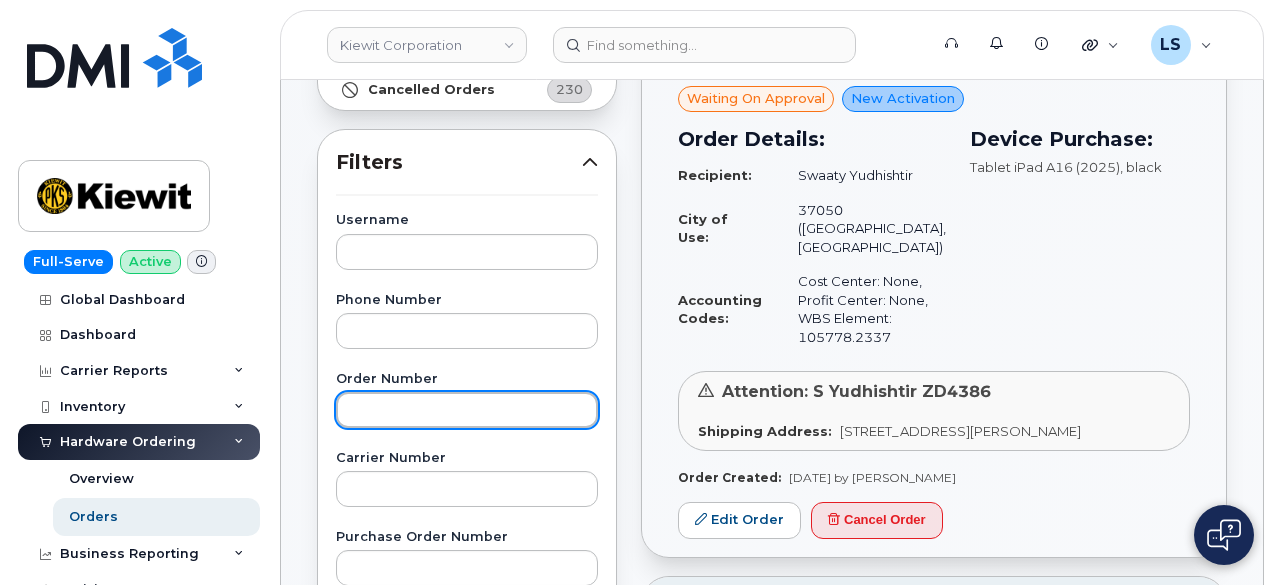 click at bounding box center (467, 410) 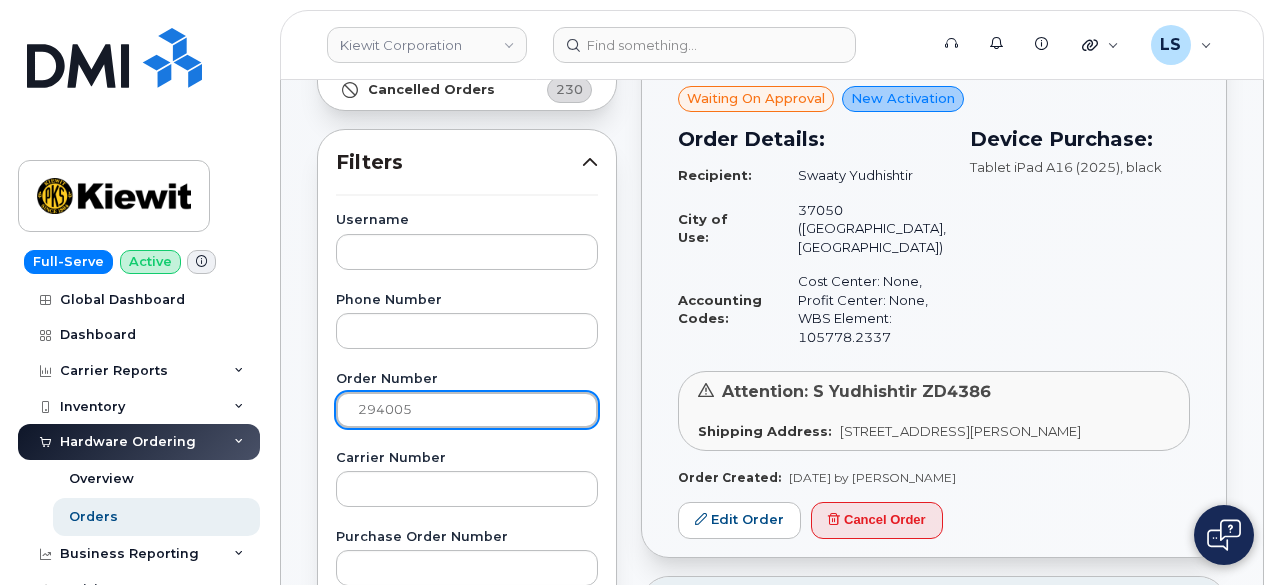 type on "294005" 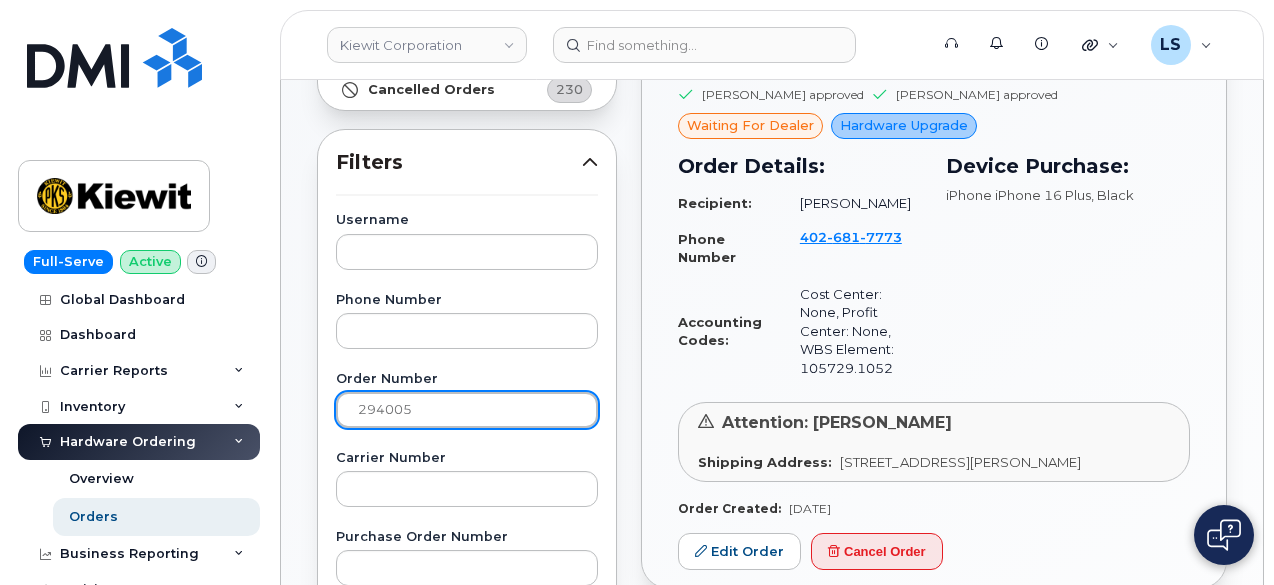 scroll, scrollTop: 0, scrollLeft: 0, axis: both 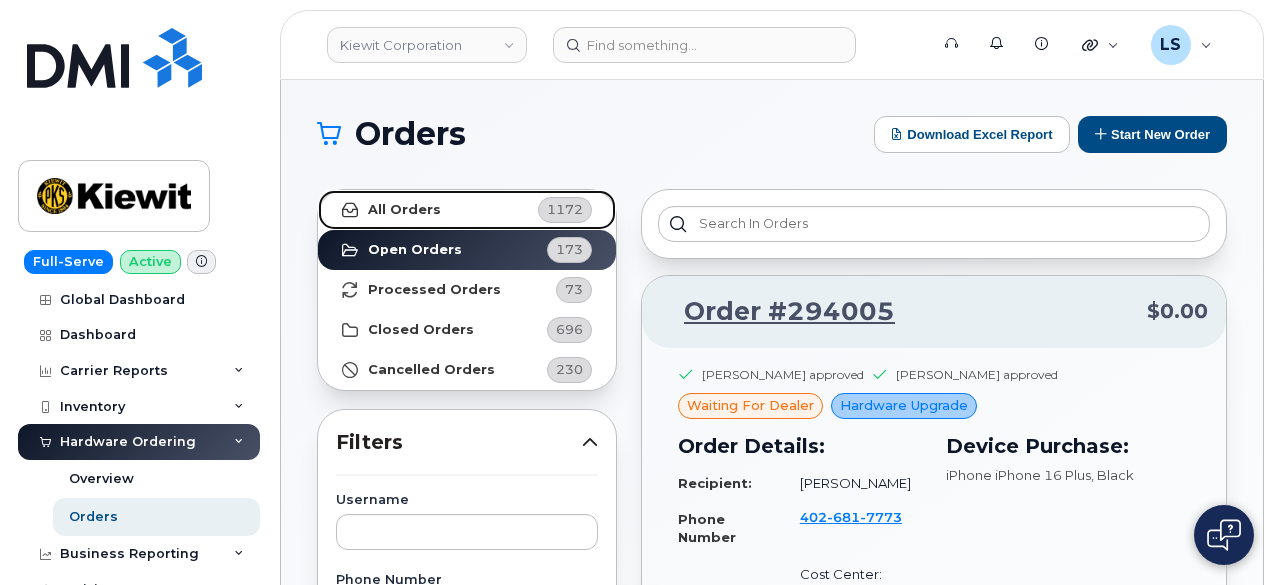 click on "1172" at bounding box center (565, 209) 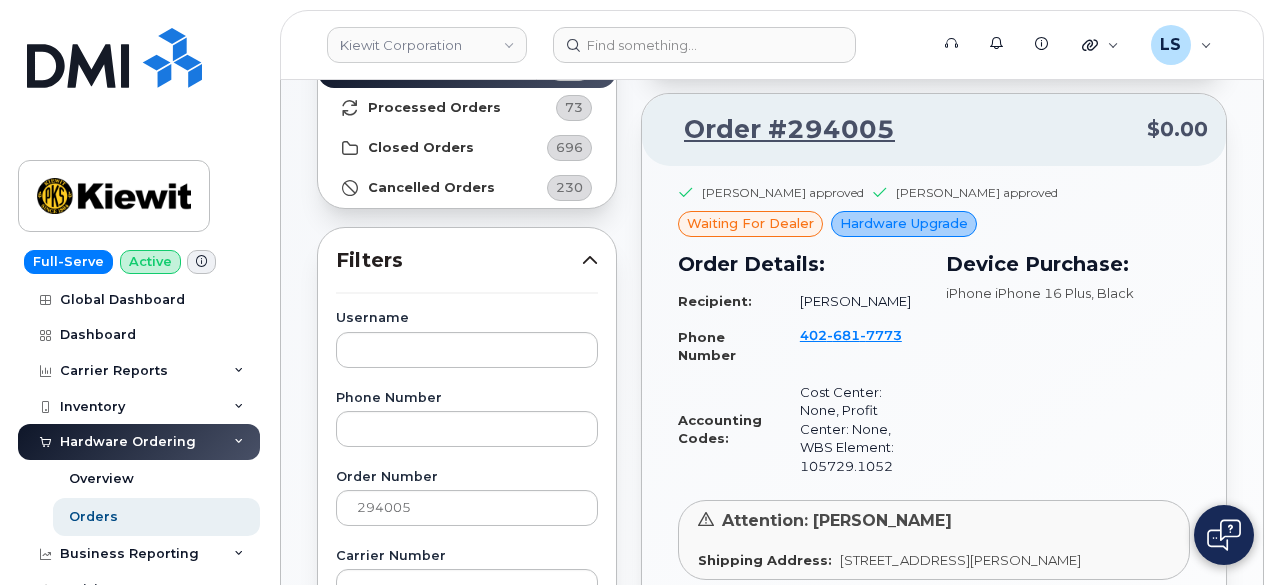 scroll, scrollTop: 250, scrollLeft: 0, axis: vertical 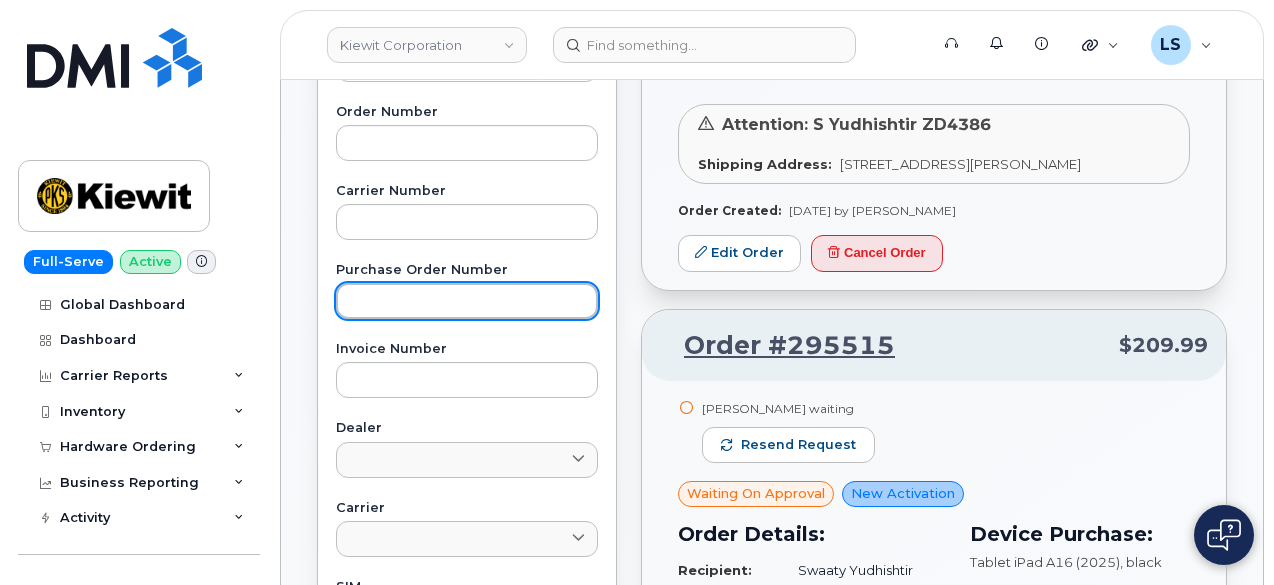 click at bounding box center (467, 301) 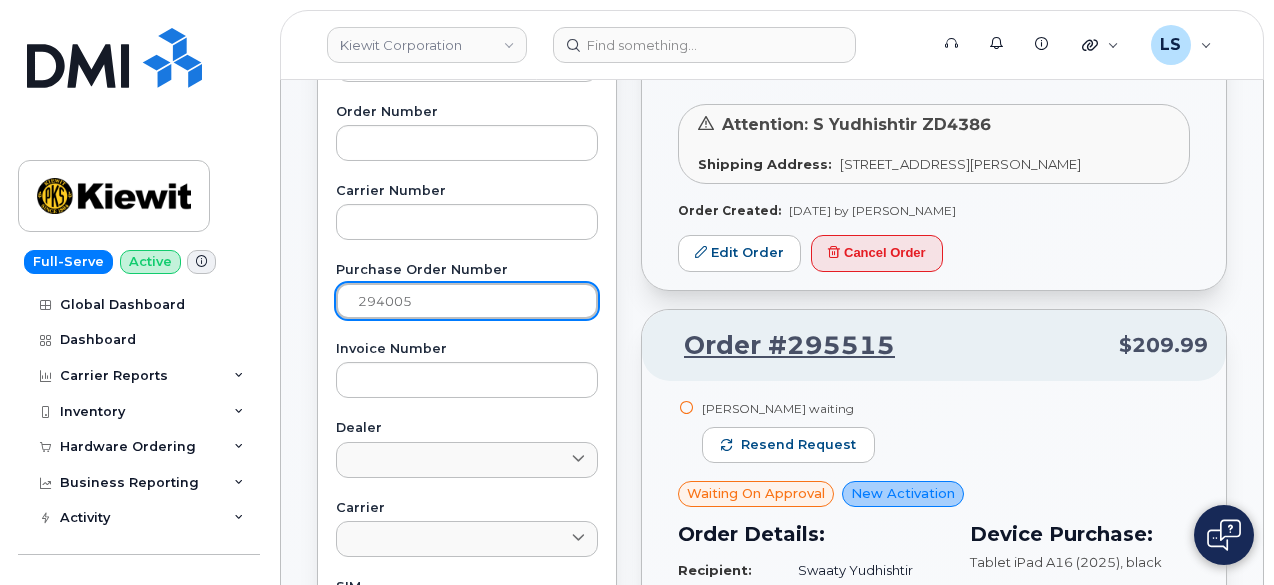 type on "294005" 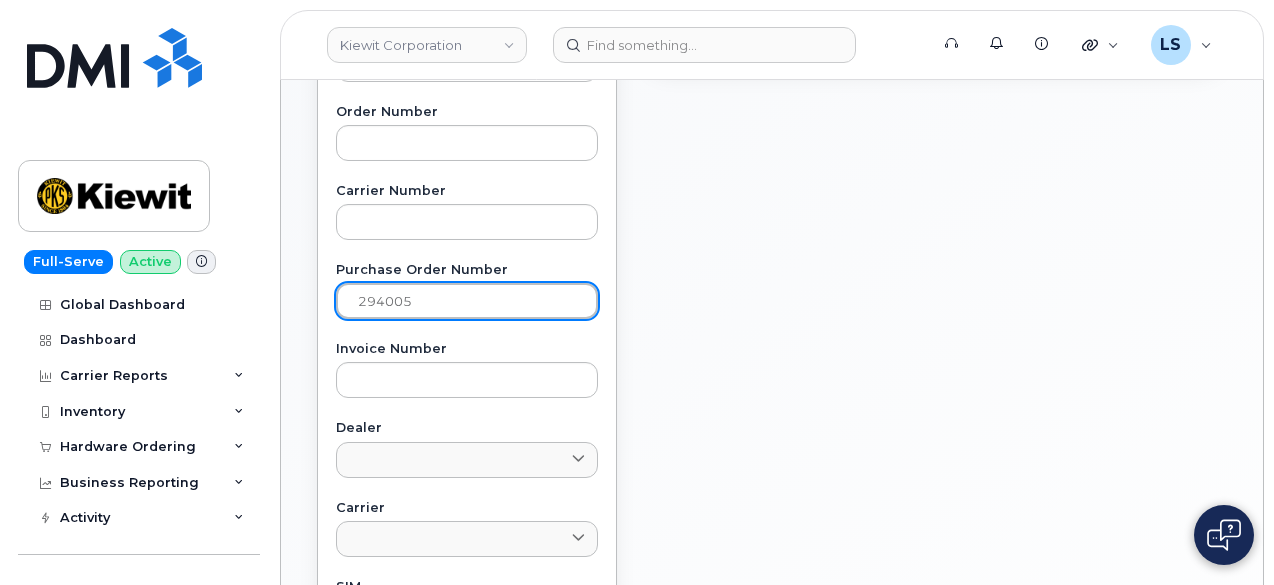 click on "Apply Filter" at bounding box center [467, 960] 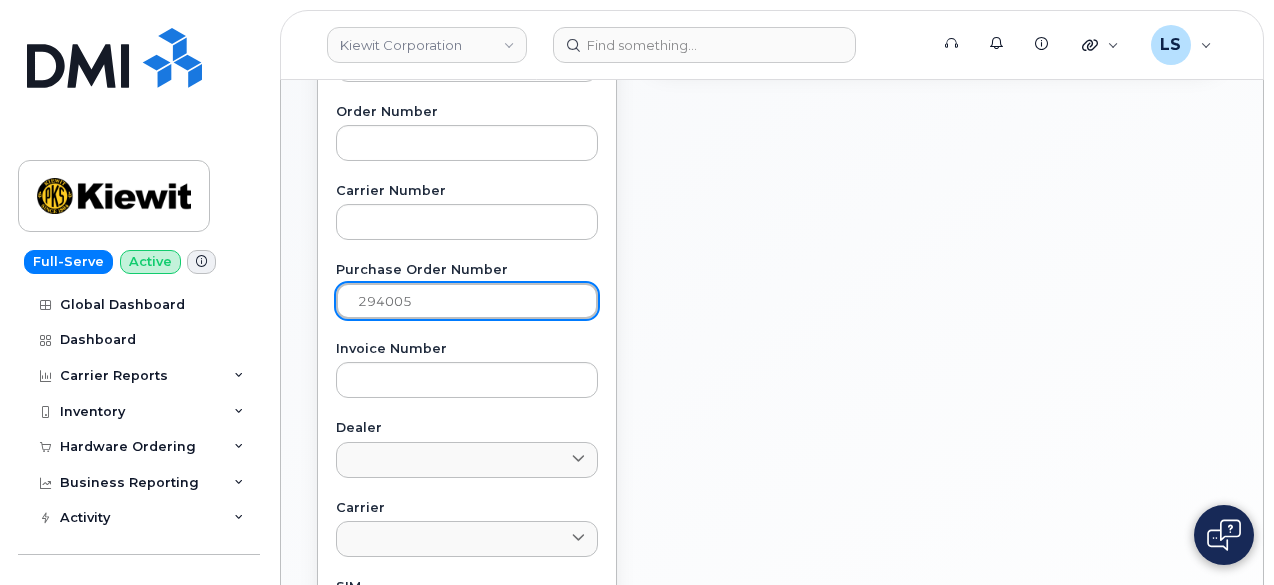 click on "294005" at bounding box center [467, 301] 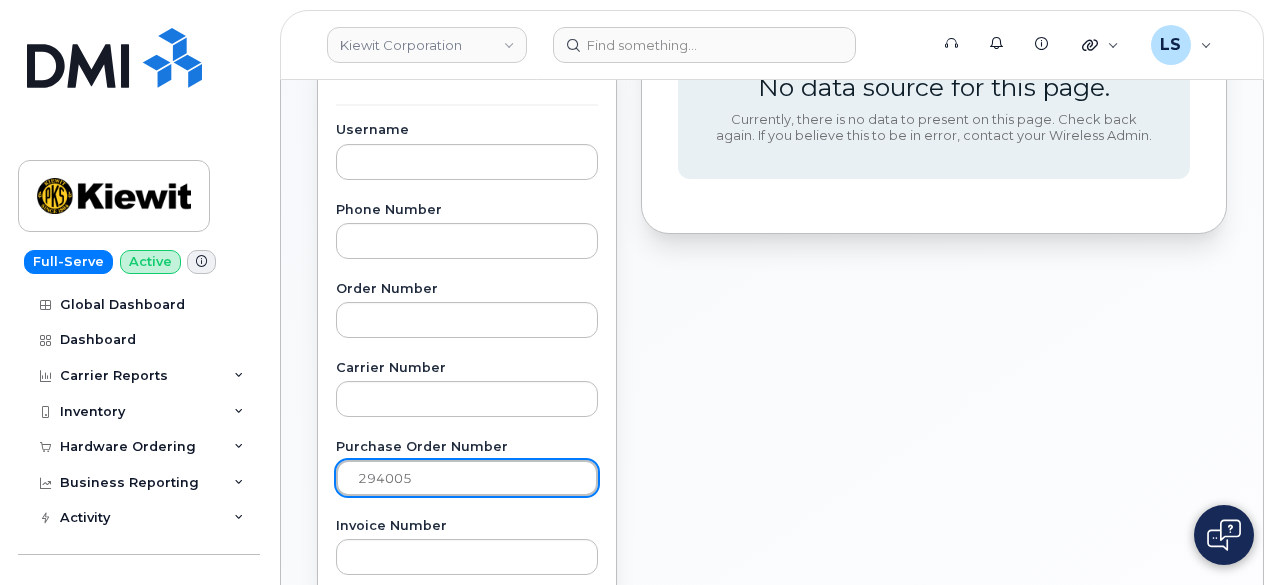 scroll, scrollTop: 437, scrollLeft: 0, axis: vertical 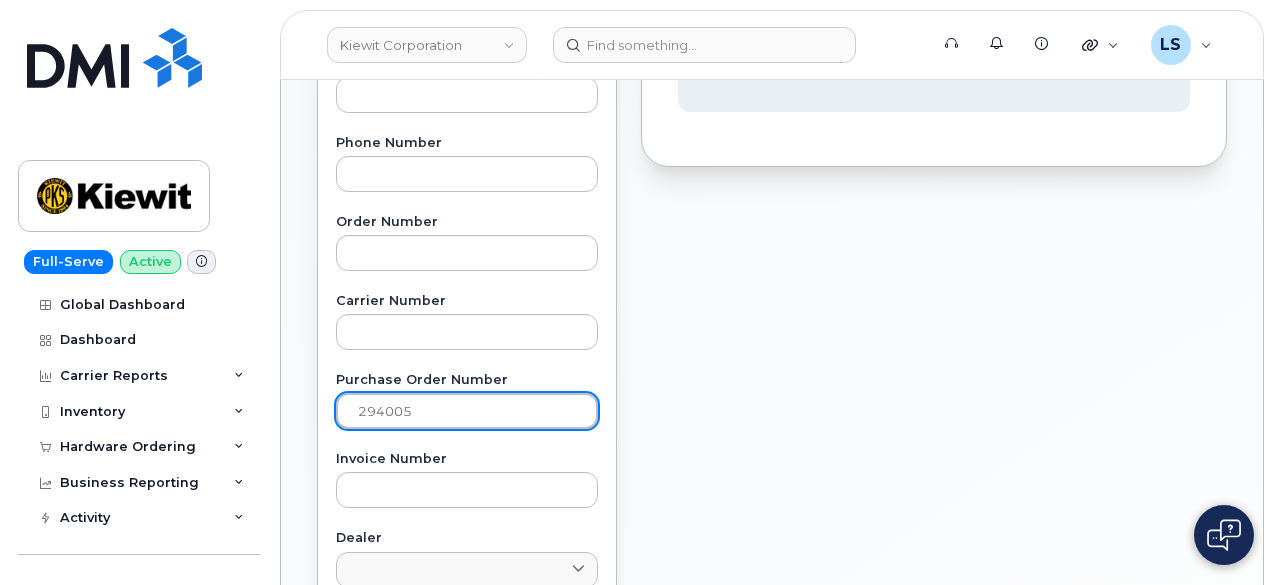 click on "Apply Filter" at bounding box center [467, 1070] 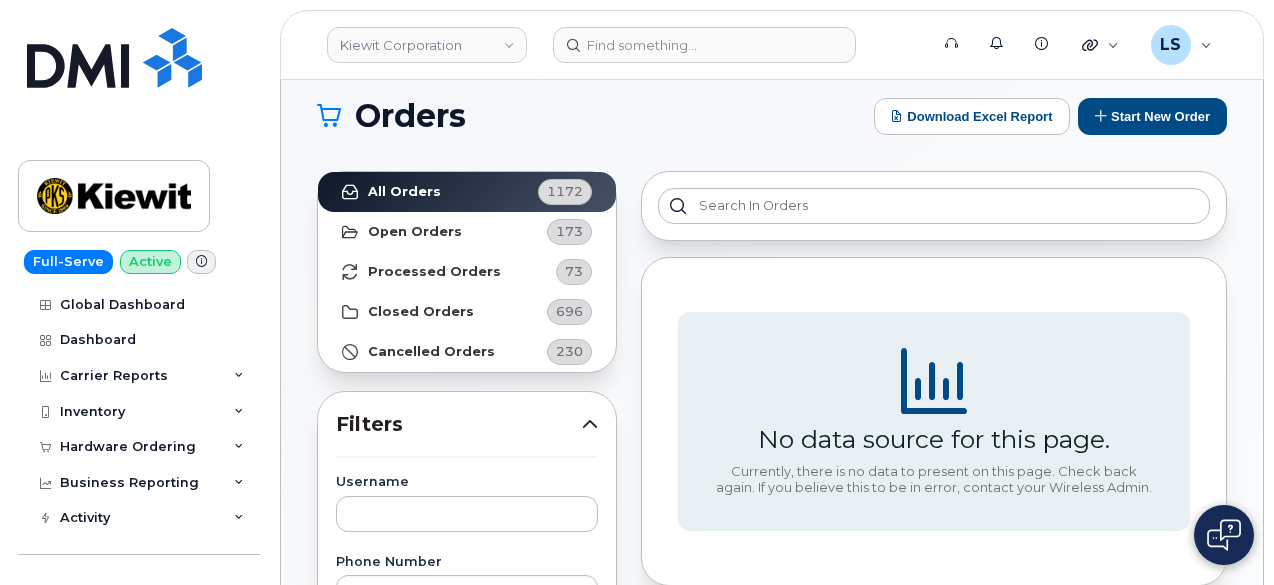 scroll, scrollTop: 17, scrollLeft: 0, axis: vertical 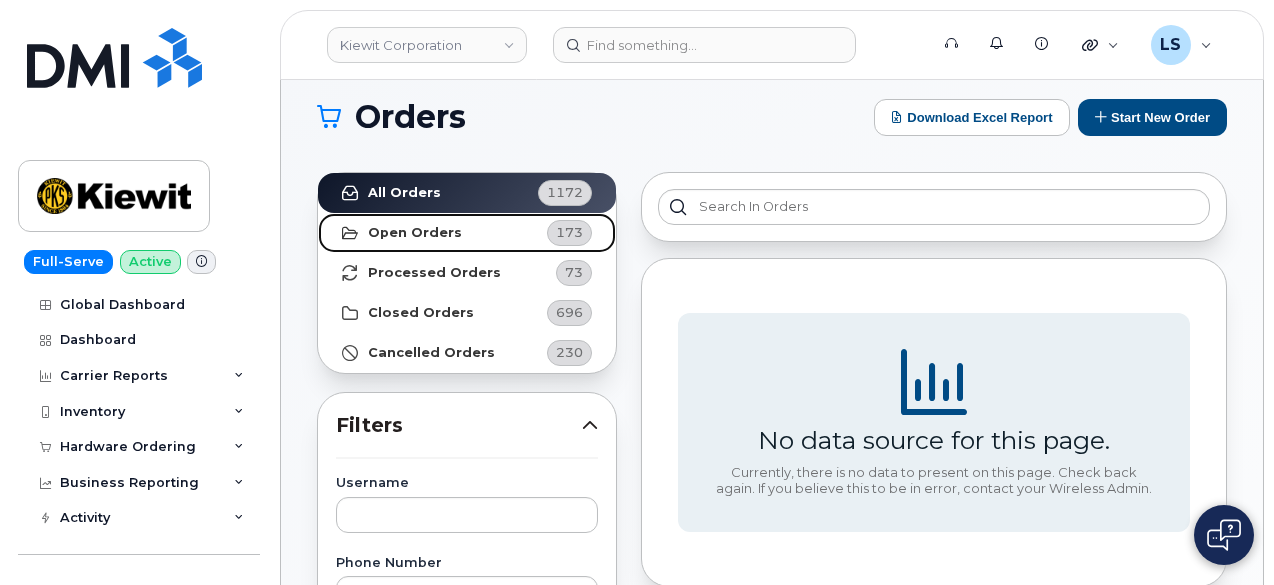 click on "Open Orders" at bounding box center [415, 233] 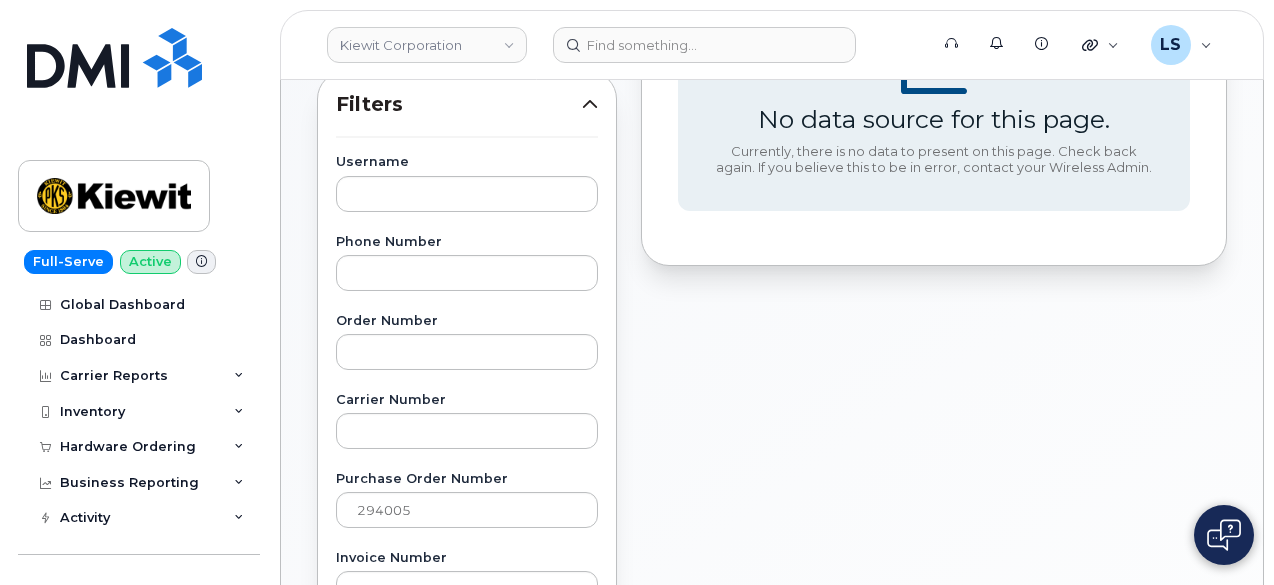 scroll, scrollTop: 340, scrollLeft: 0, axis: vertical 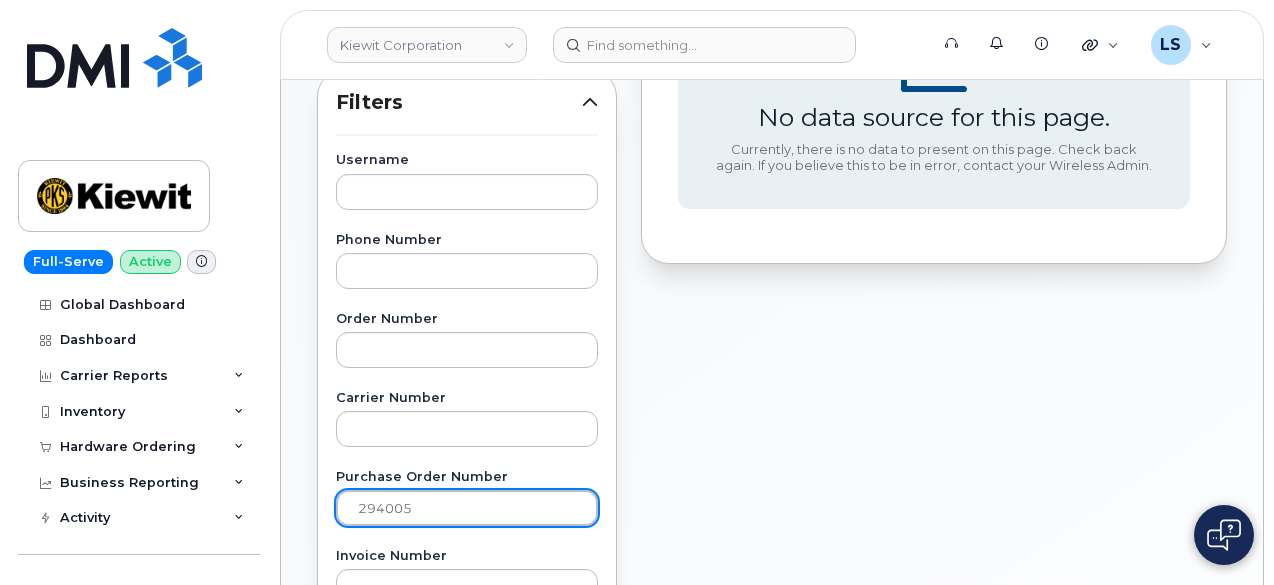 drag, startPoint x: 464, startPoint y: 501, endPoint x: 142, endPoint y: 543, distance: 324.72757 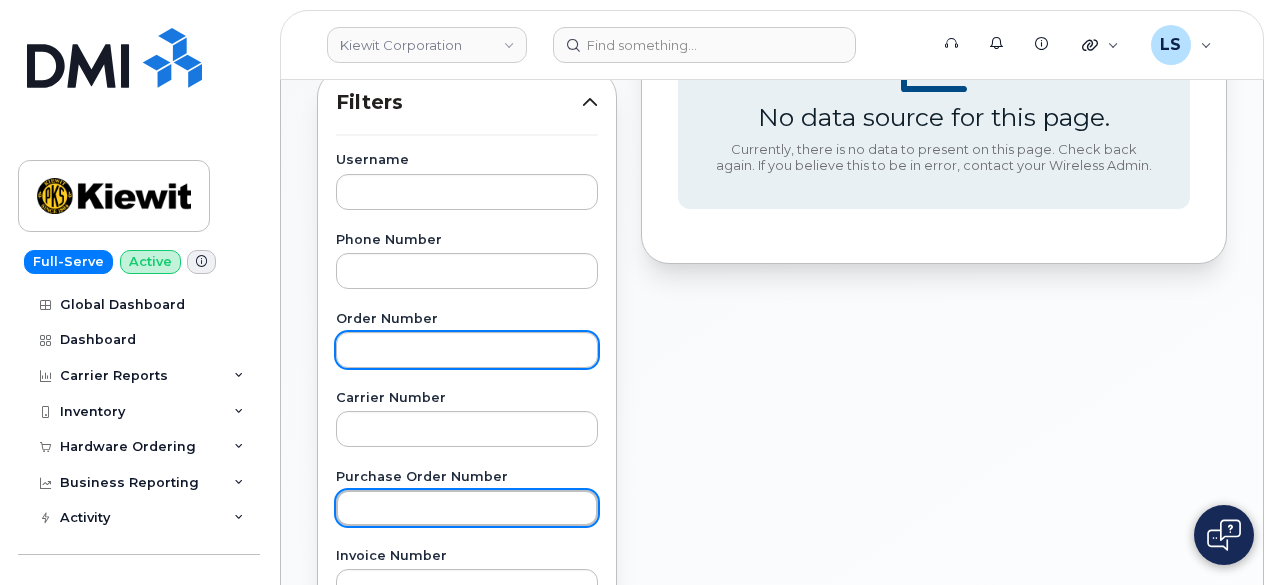 type 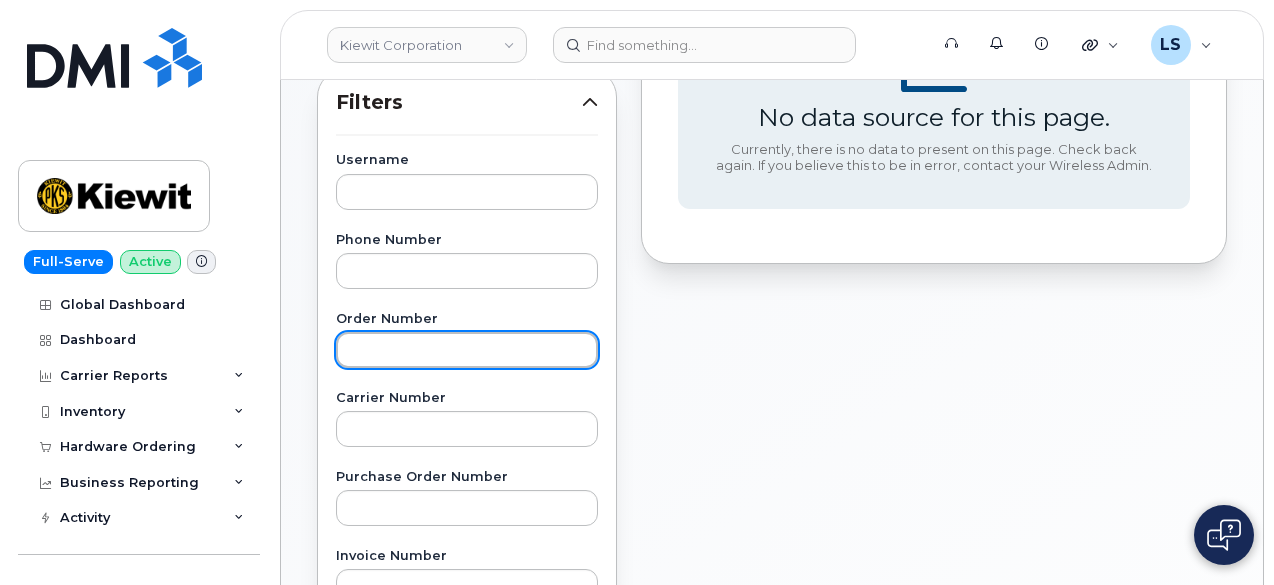 click at bounding box center (467, 350) 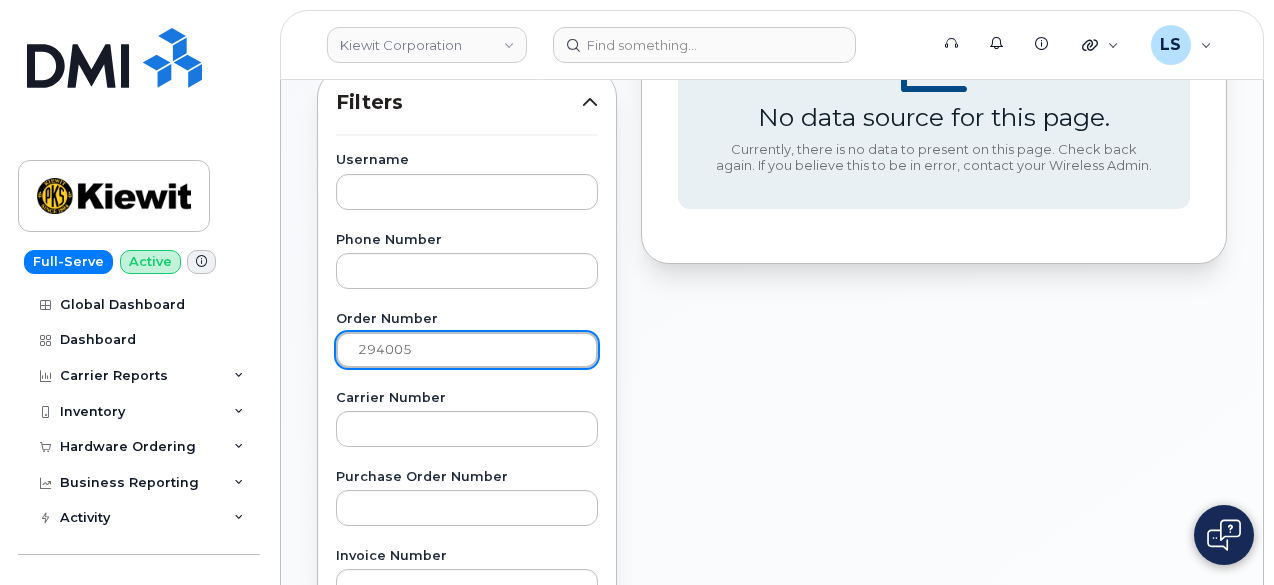 type on "294005" 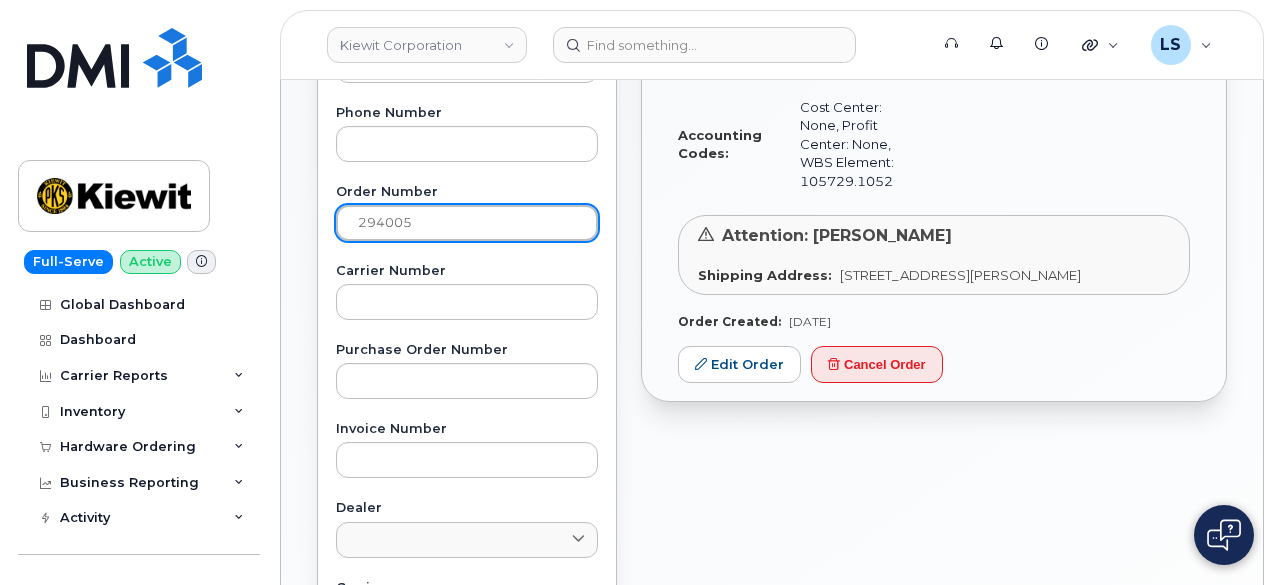 scroll, scrollTop: 470, scrollLeft: 0, axis: vertical 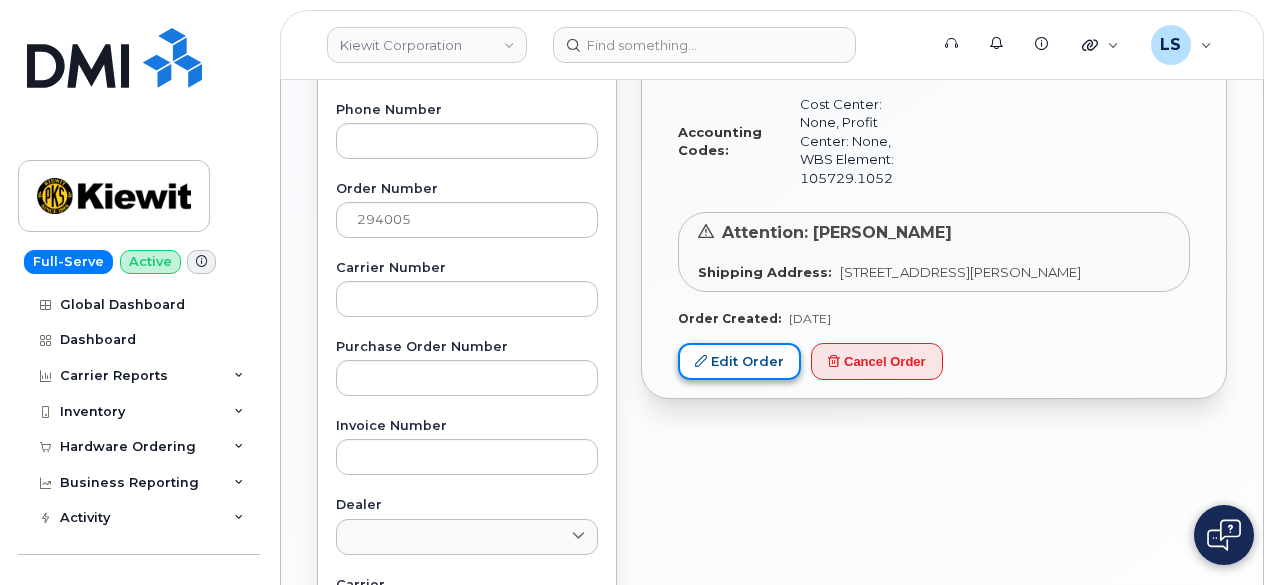click on "Edit Order" at bounding box center [739, 361] 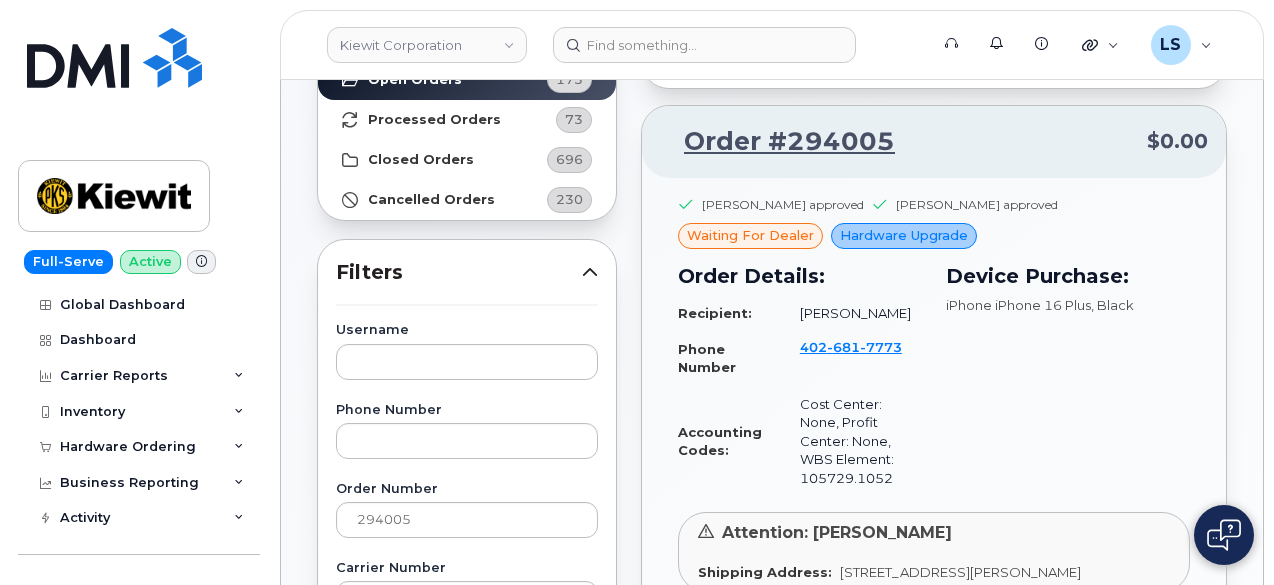 scroll, scrollTop: 172, scrollLeft: 0, axis: vertical 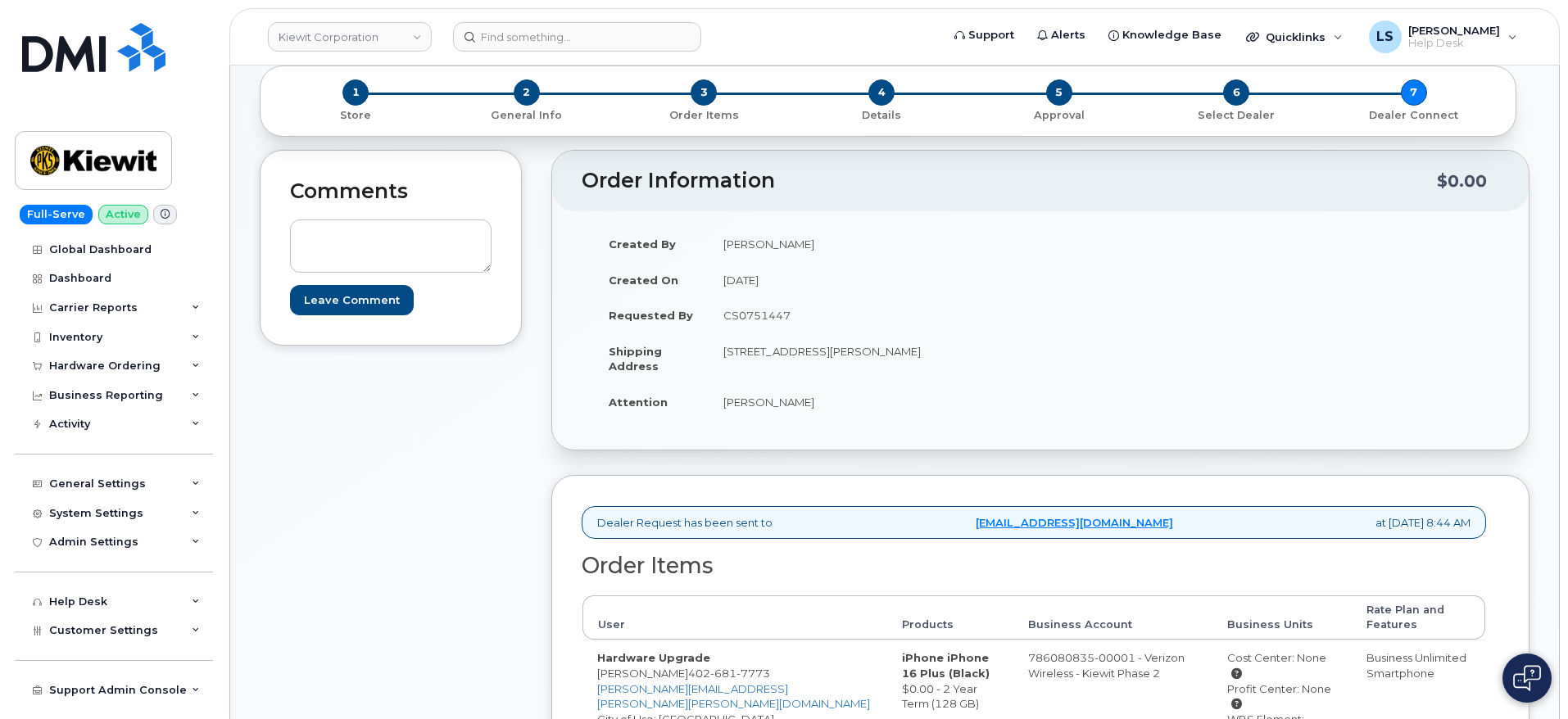 drag, startPoint x: 832, startPoint y: 20, endPoint x: 380, endPoint y: 481, distance: 645.6199 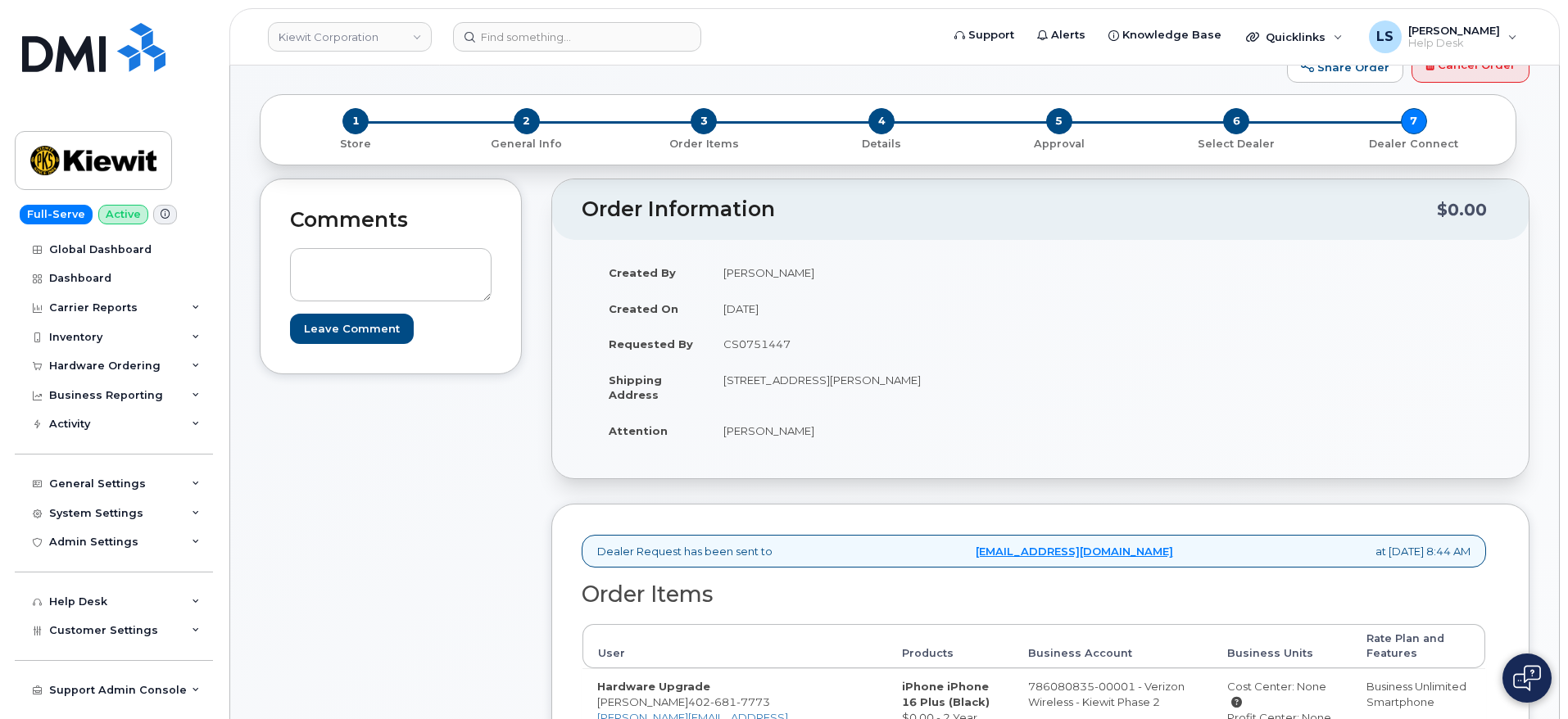 scroll, scrollTop: 0, scrollLeft: 0, axis: both 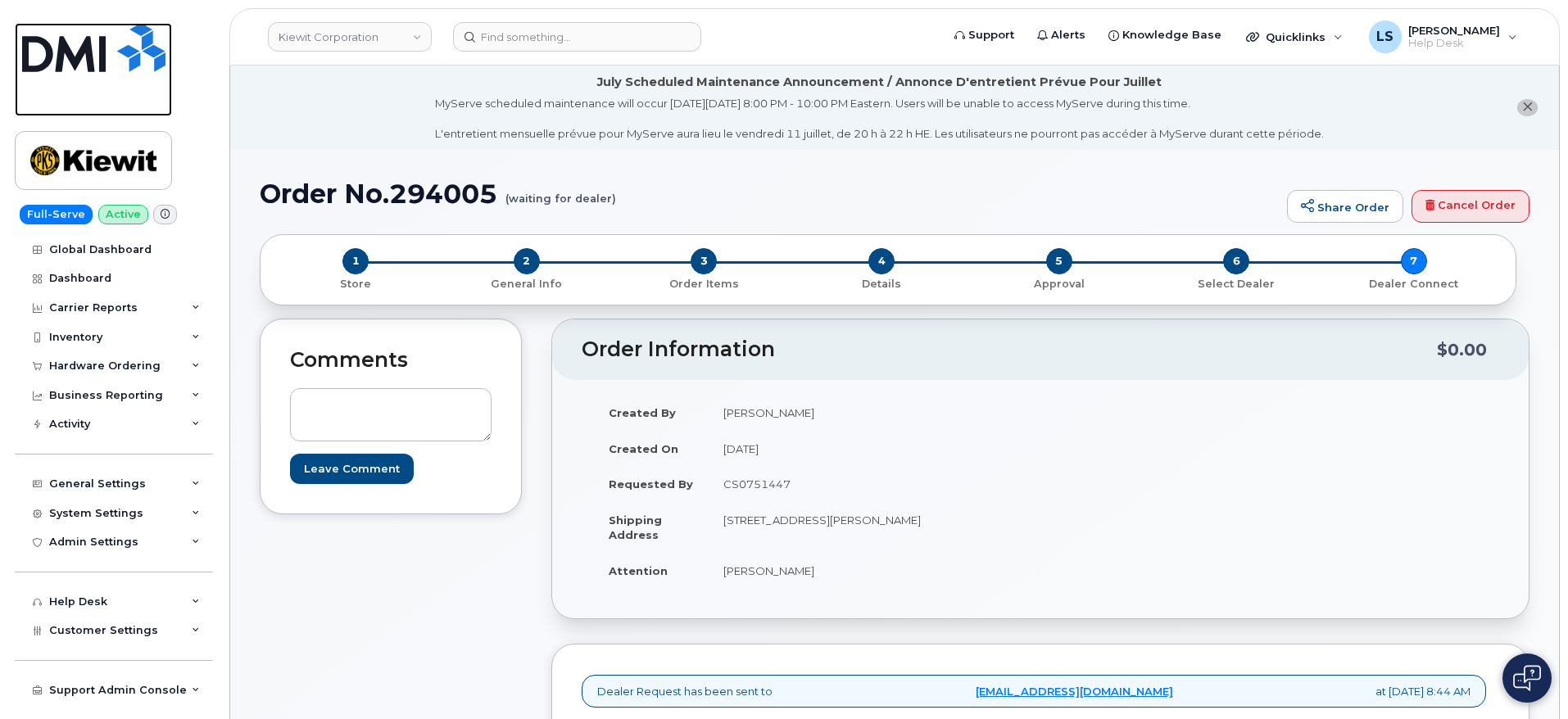 click at bounding box center (93, 70) 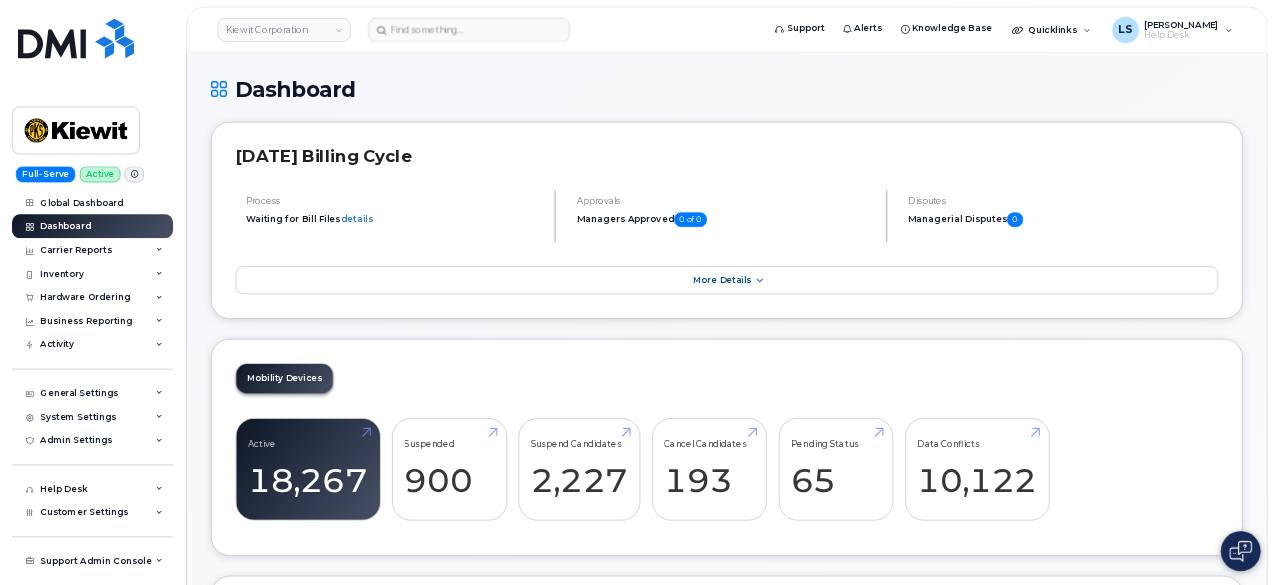 scroll, scrollTop: 0, scrollLeft: 0, axis: both 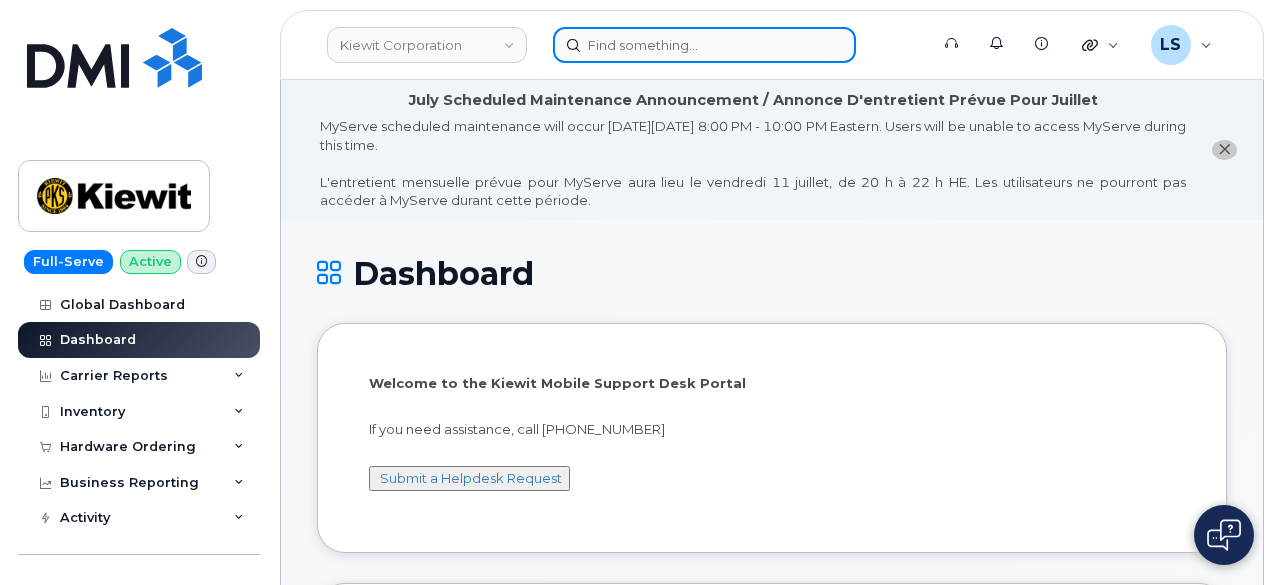 click at bounding box center [704, 45] 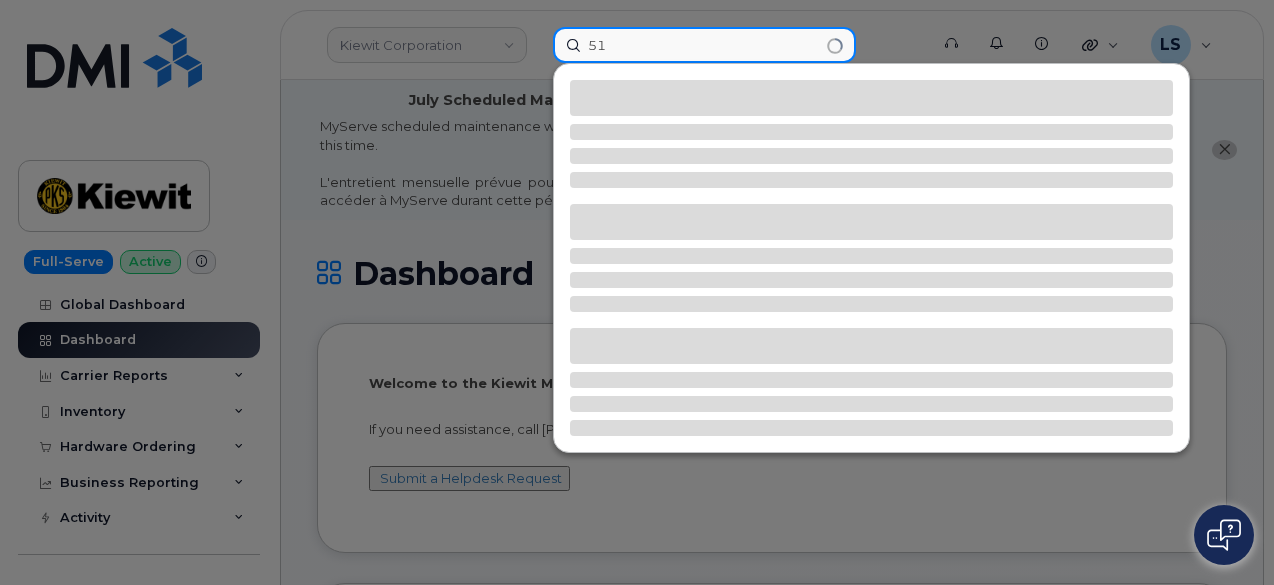 type on "5" 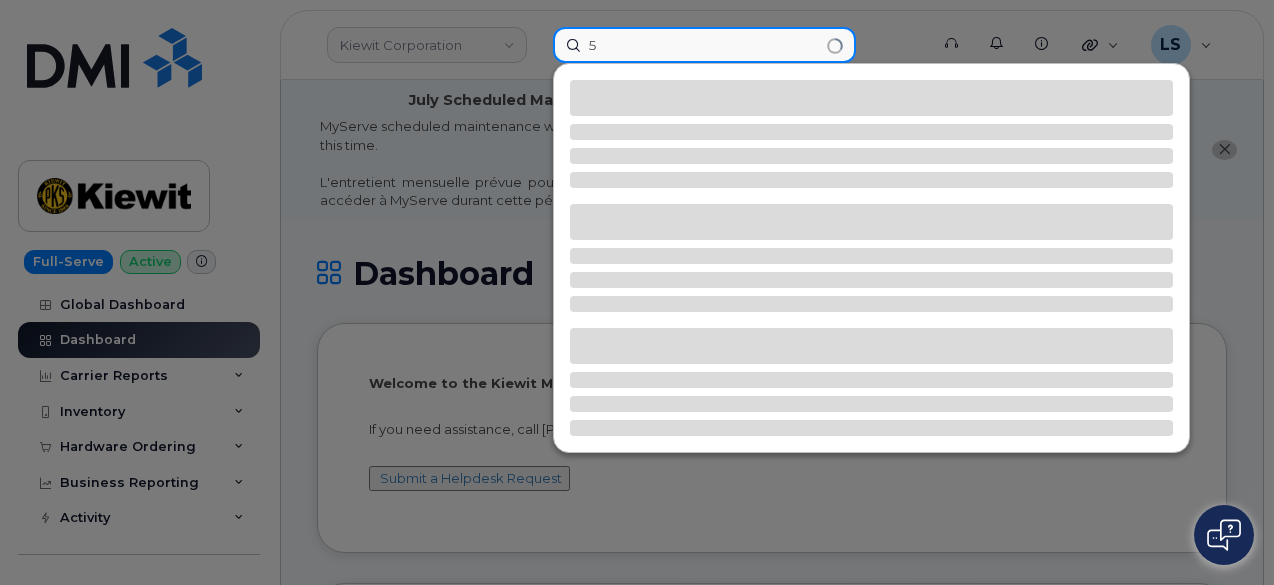 type 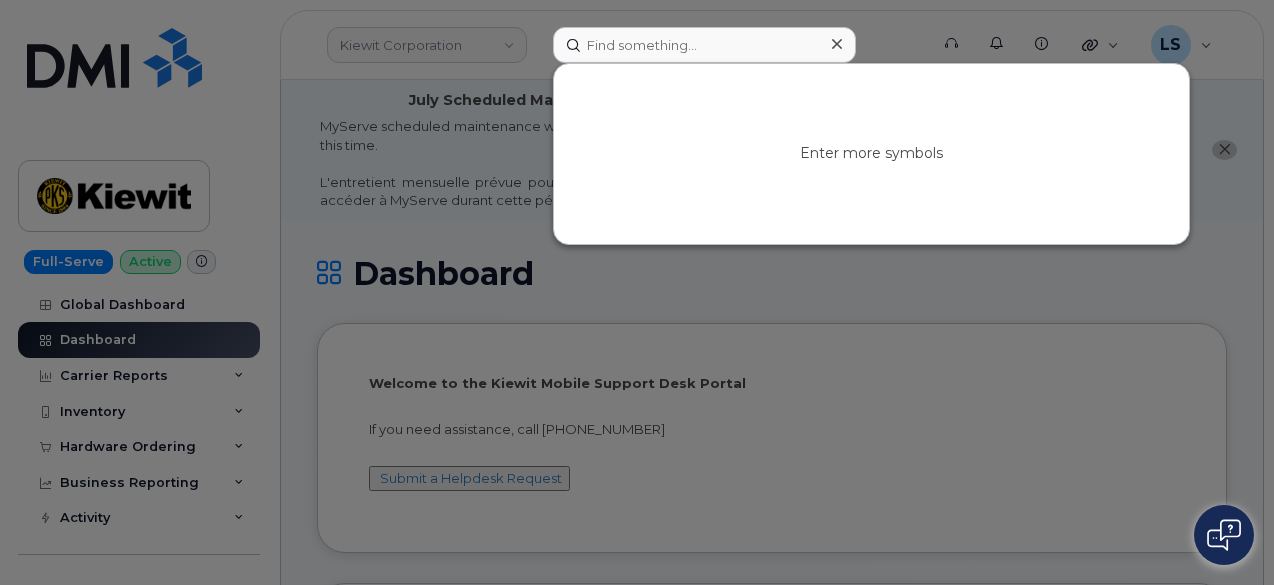 click at bounding box center [637, 292] 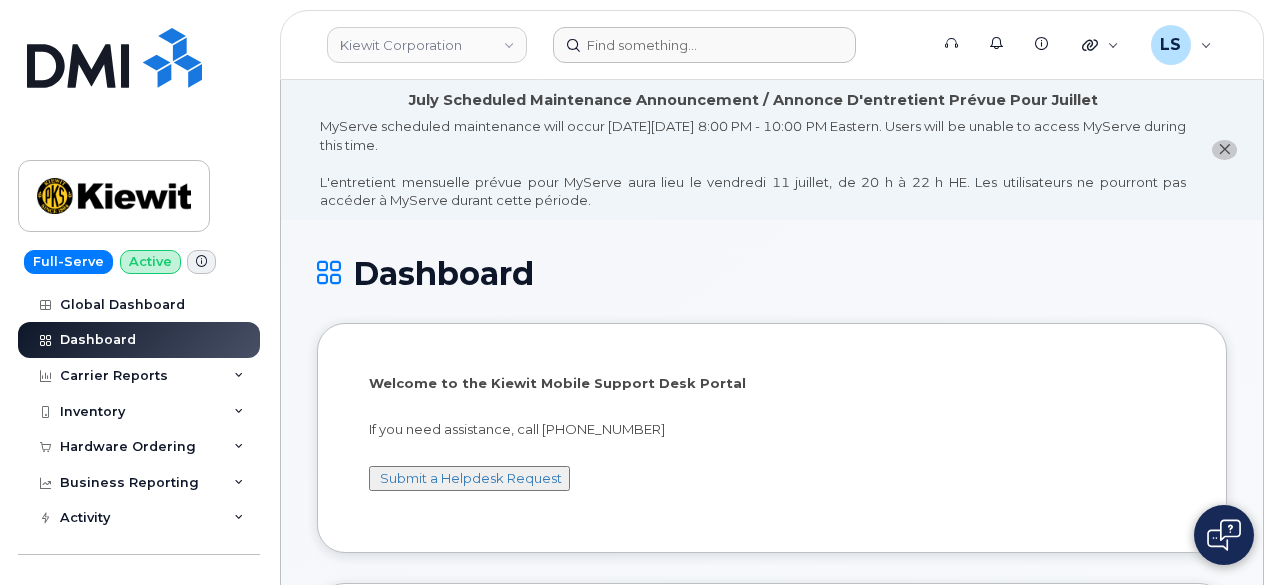 click on "[PERSON_NAME] Corporation   Support   Alerts   Knowledge Base Quicklinks Suspend / Cancel Device Change SIM Card Enable Call Forwarding Reset VM Password Add Roaming Package Request Repair Order New Device Add Device Transfer Line In Move Device to Another Company LS [PERSON_NAME] Help Desk English Français Adjust Account View AT&T Wireless 998975023 Weeks Marine Inc 829556767 Weeks Marine, Inc GSM-R 287237071101 Weeks Marine, Inc GSM-R 287259046887 Weeks Marine, Inc GSM-R 990540011 Verizon Wireless 442044104-00001 [PERSON_NAME] Tunneling Corp 442044104-00002 [PERSON_NAME] TunnelingCorp 786080835-00001 [PERSON_NAME] Phase 2 922932454-00009 Weeks Marine Inc T-Mobile [PHONE_NUMBER] Load more My Account Wireless Admin Wireless Admin (Restricted) Wireless Admin (Read only) Employee Demo  Enter Email  Sign out" at bounding box center (772, 45) 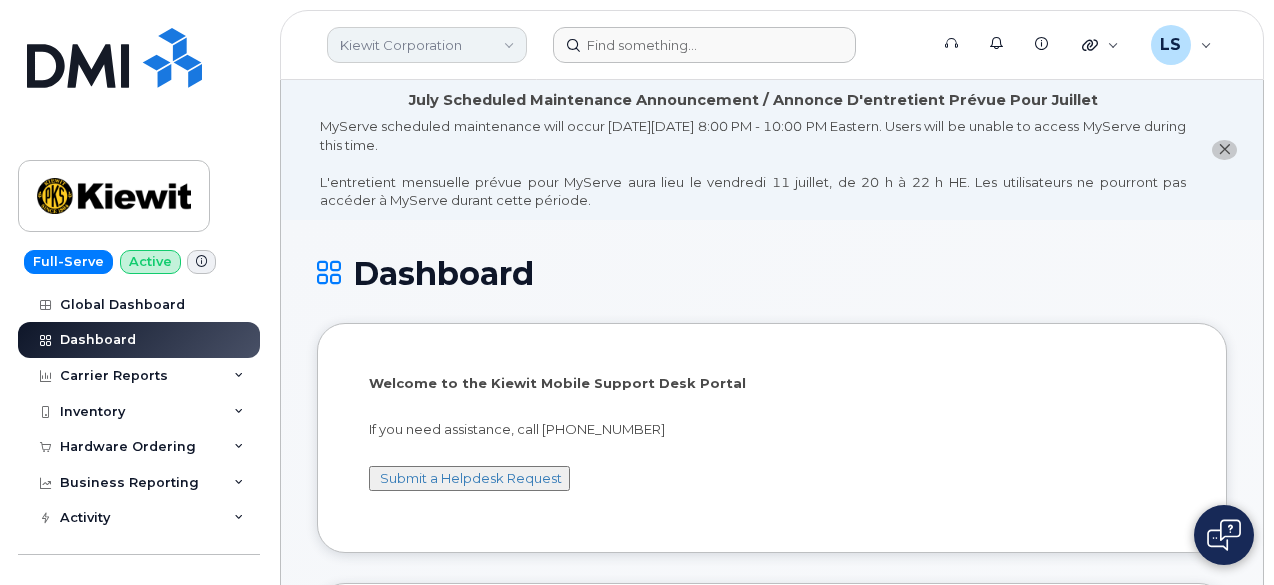 click on "Kiewit Corporation" at bounding box center [427, 45] 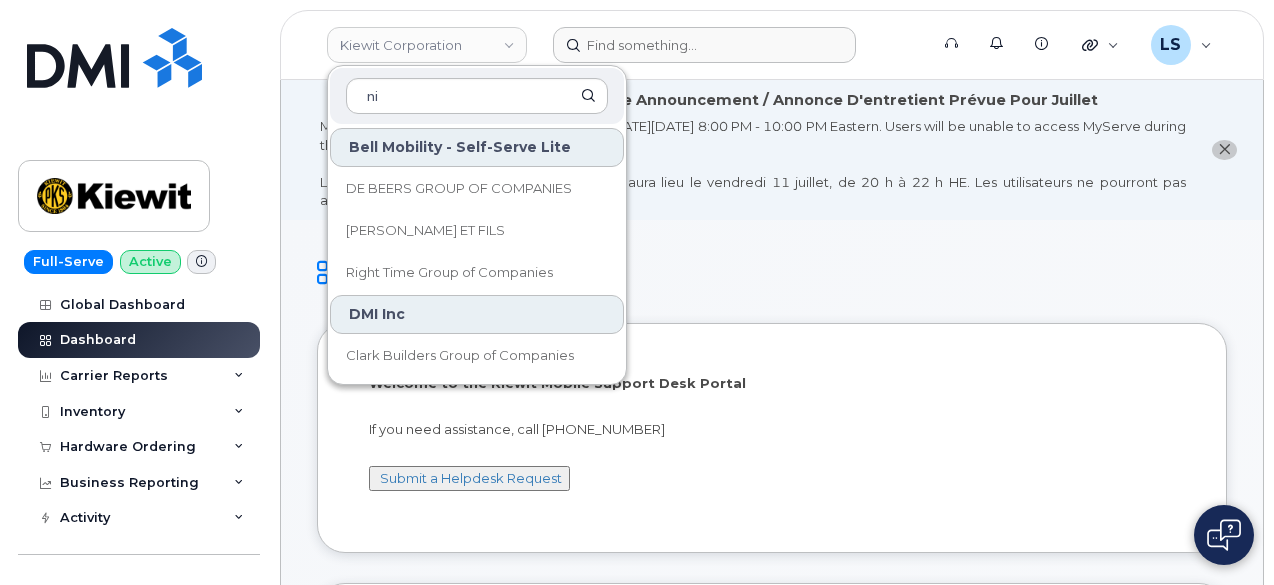 type on "n" 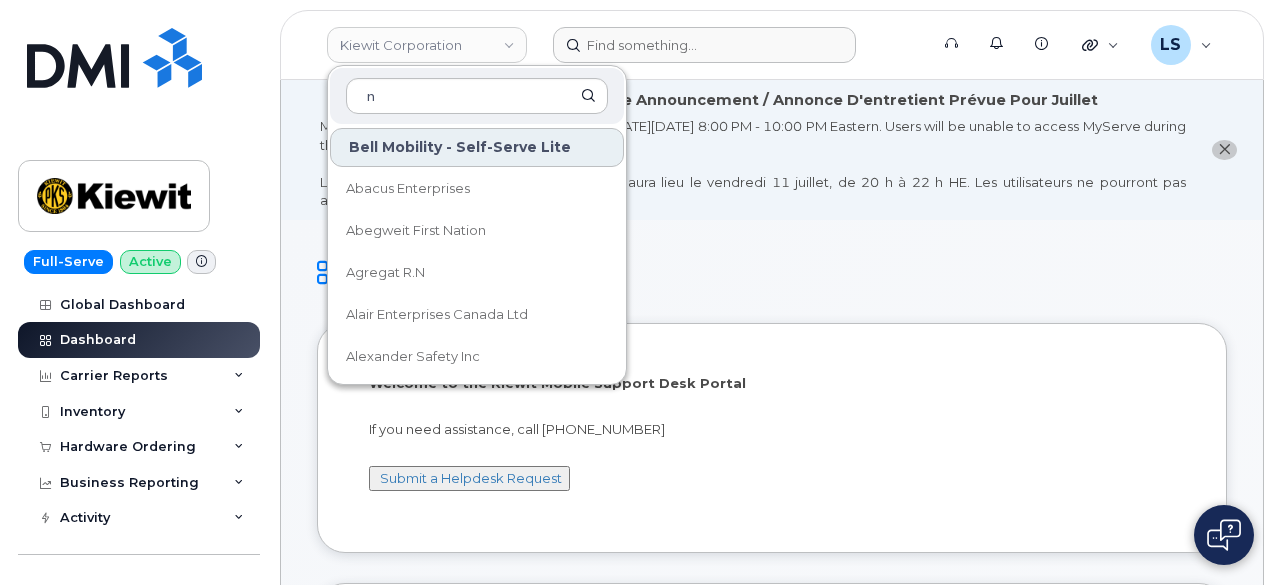 type 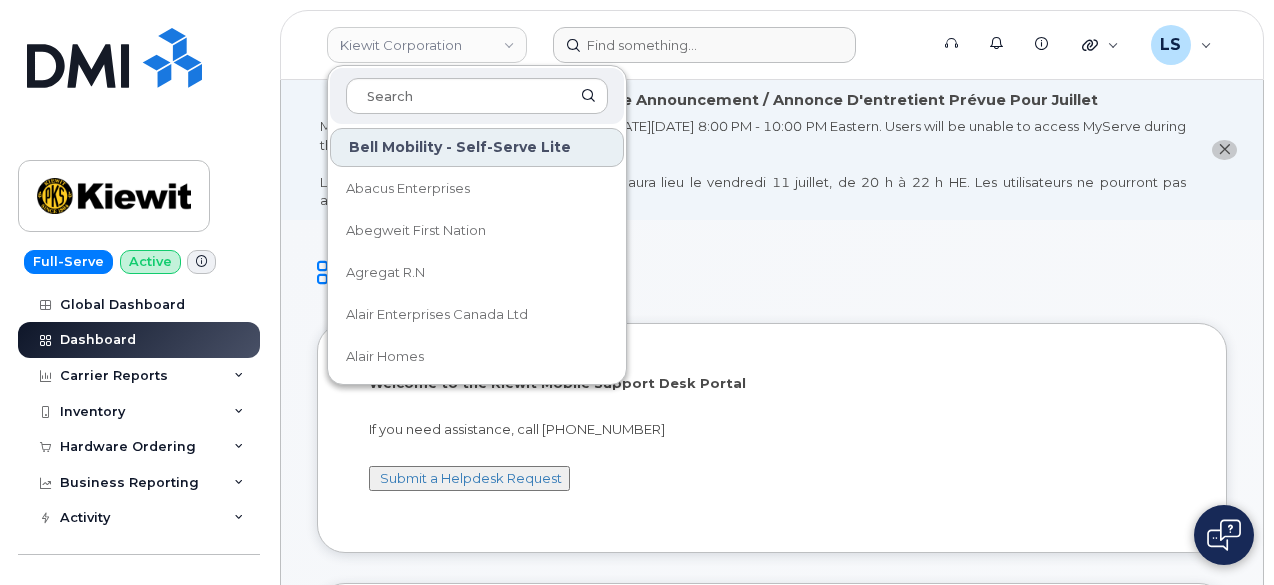click on "Dashboard" at bounding box center (772, 273) 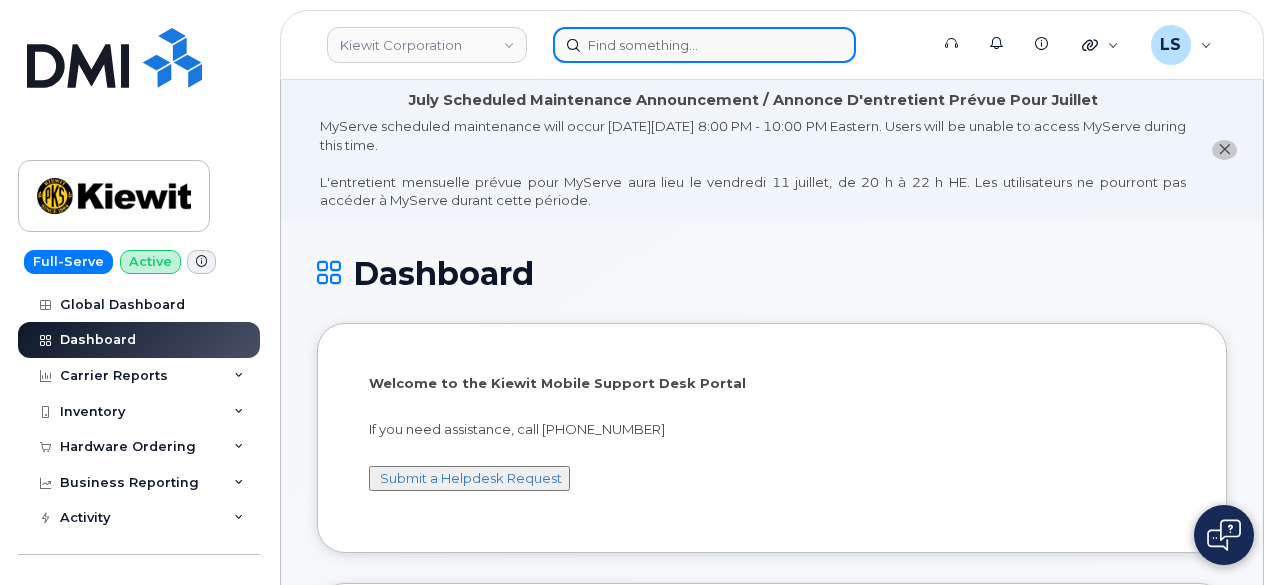 click at bounding box center [704, 45] 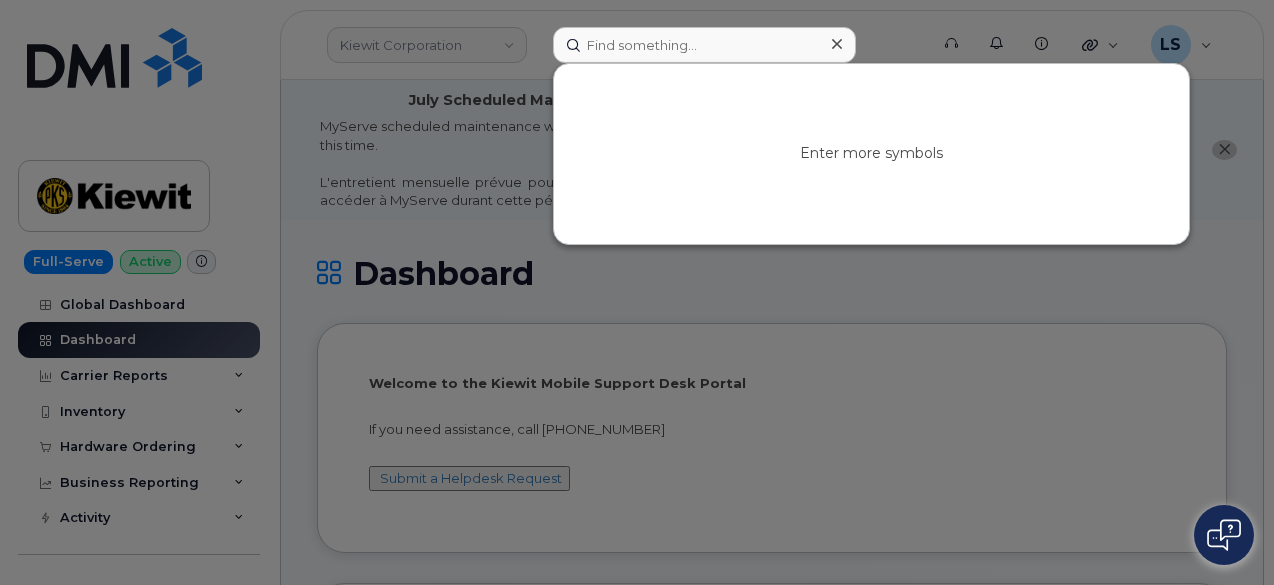click 